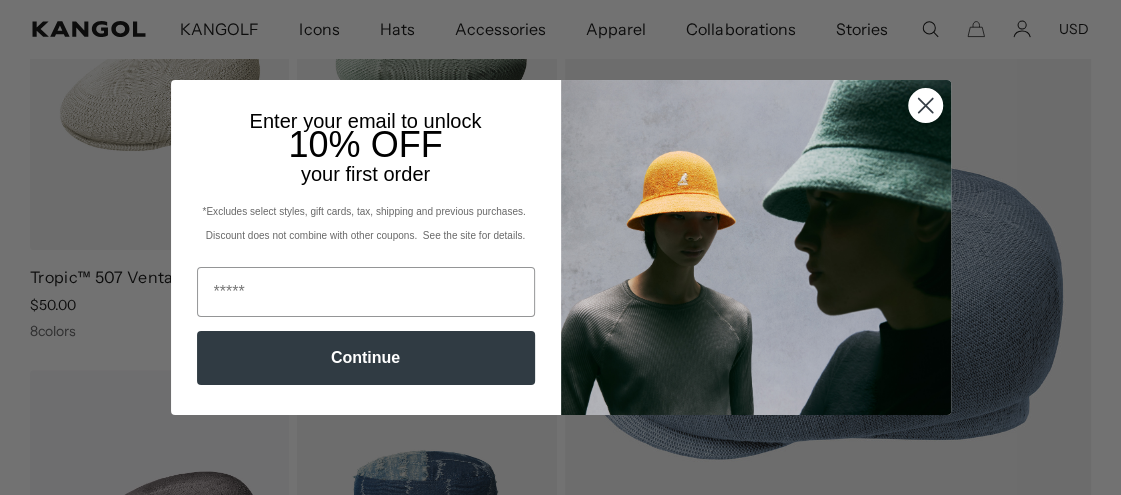 scroll, scrollTop: 0, scrollLeft: 0, axis: both 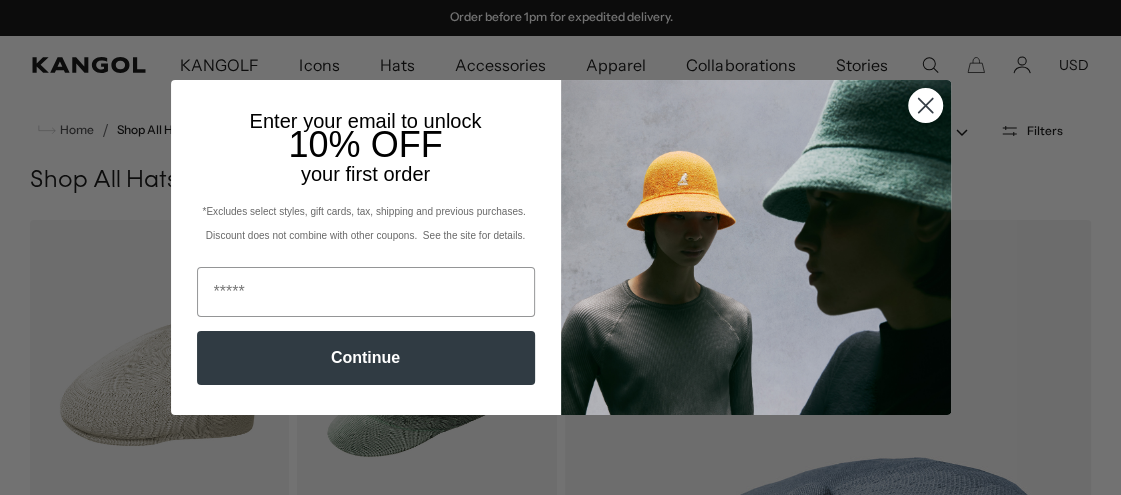 click 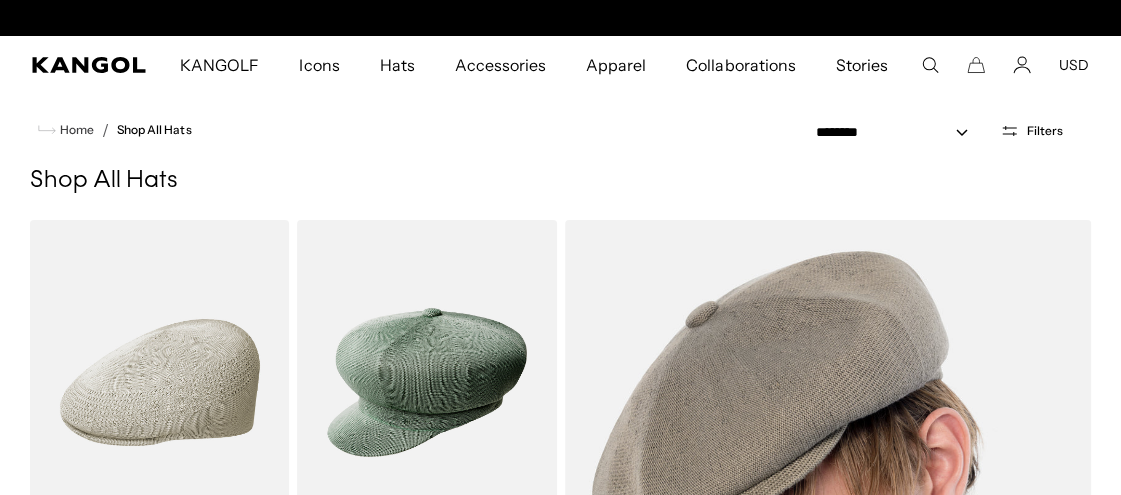 scroll, scrollTop: 0, scrollLeft: 0, axis: both 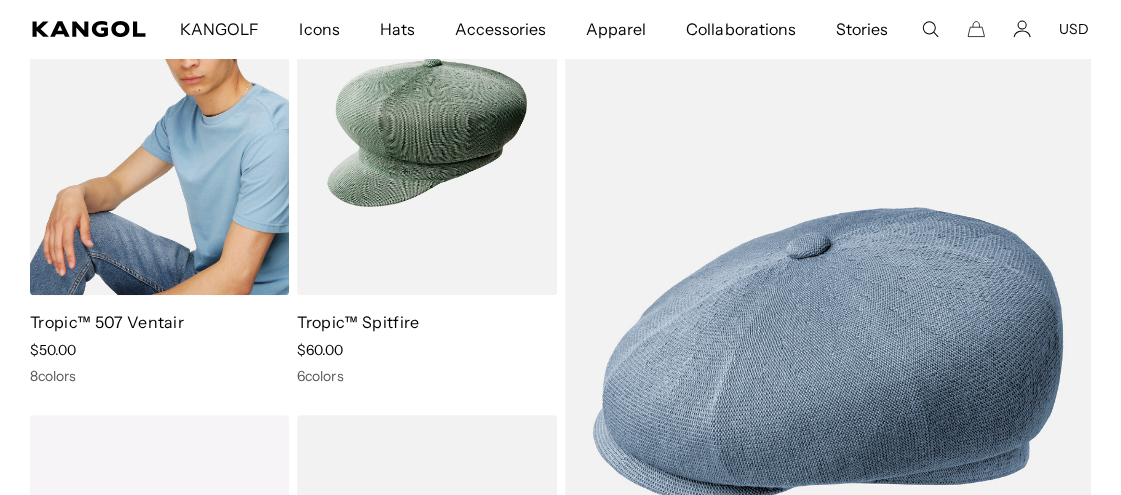 click at bounding box center [159, 132] 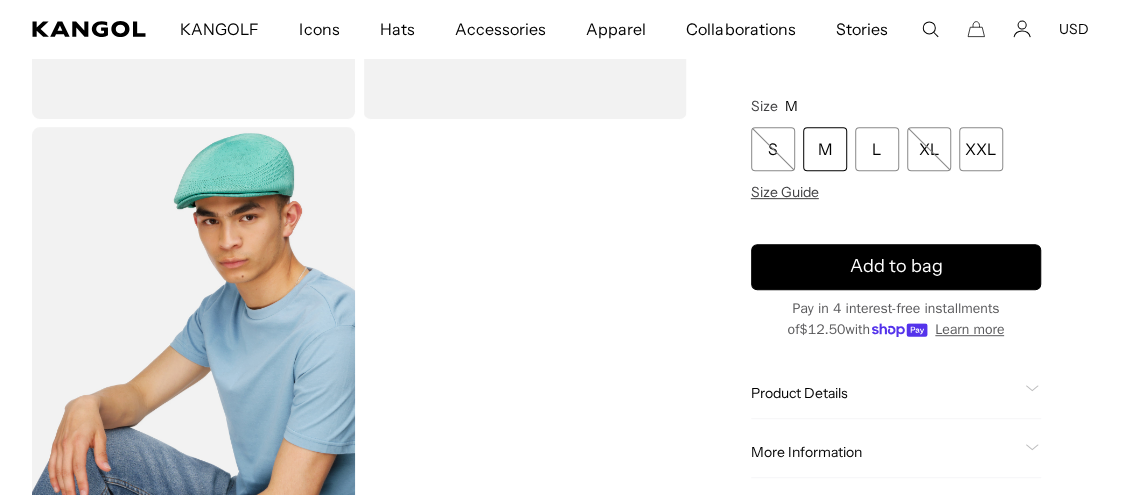 scroll, scrollTop: 488, scrollLeft: 0, axis: vertical 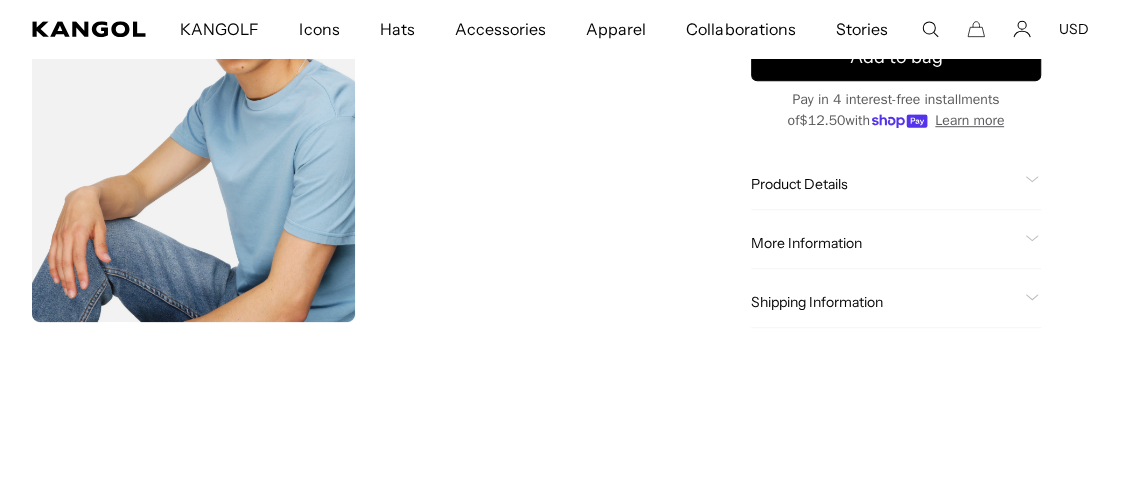 click on "Product Details" 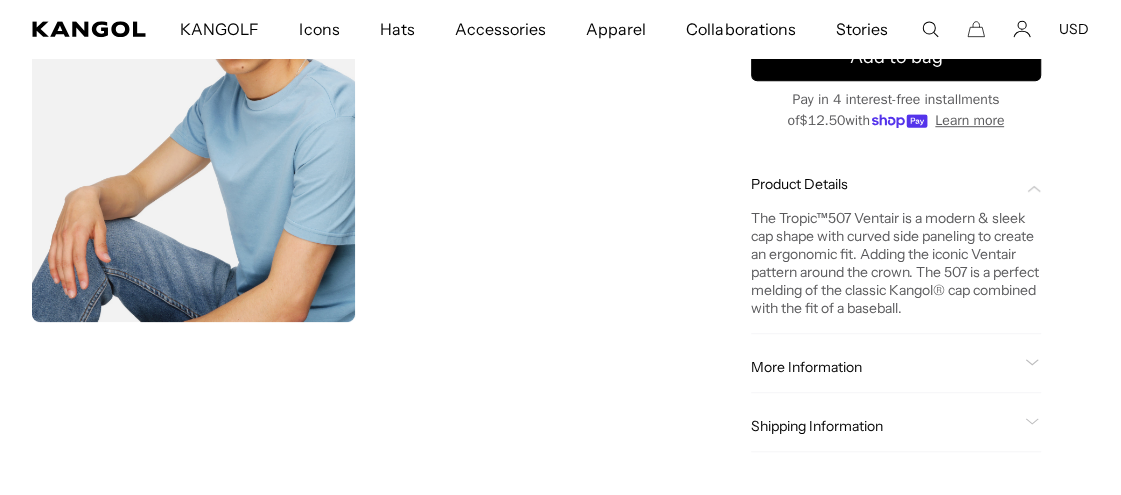 click on "Product Details" 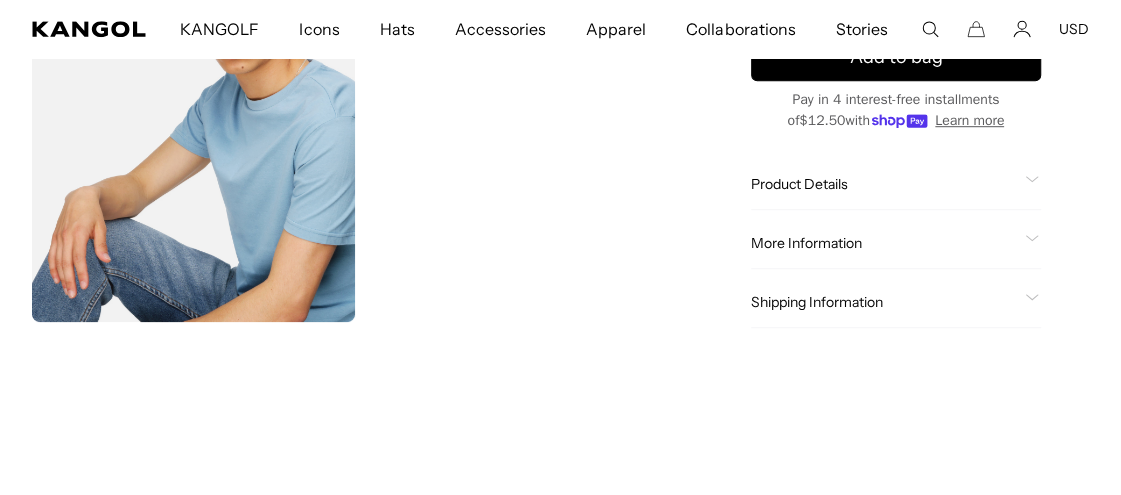 scroll, scrollTop: 0, scrollLeft: 411, axis: horizontal 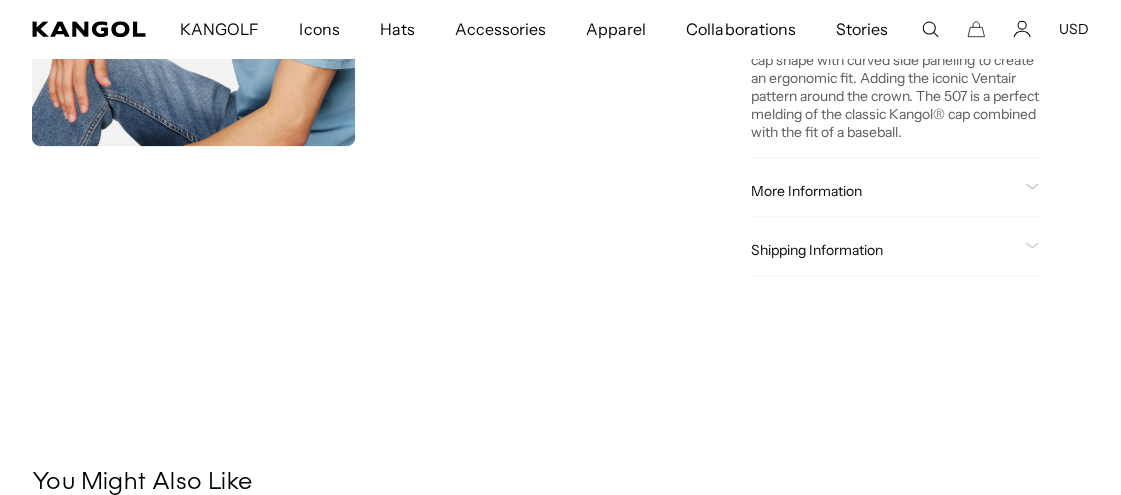 click on "More Information" 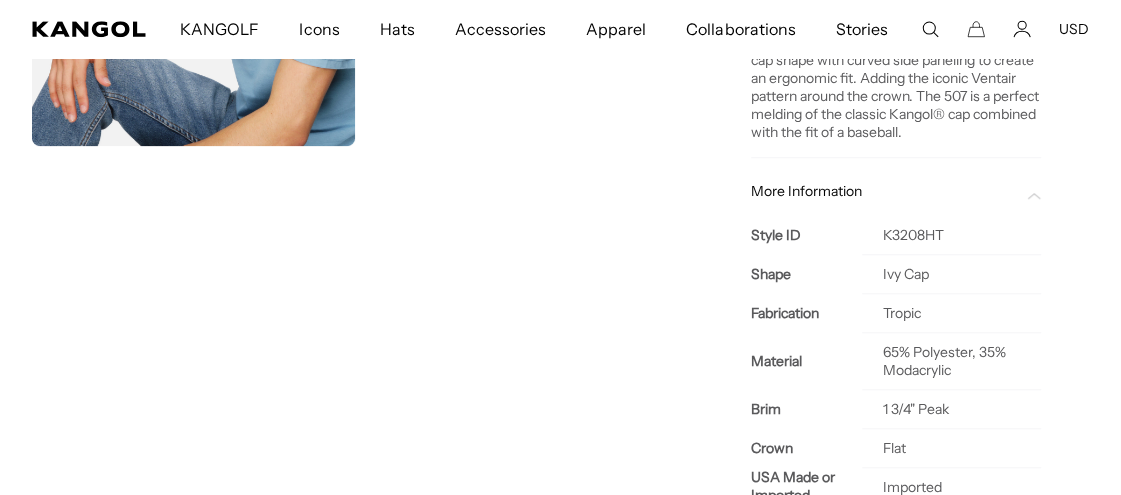 scroll, scrollTop: 0, scrollLeft: 411, axis: horizontal 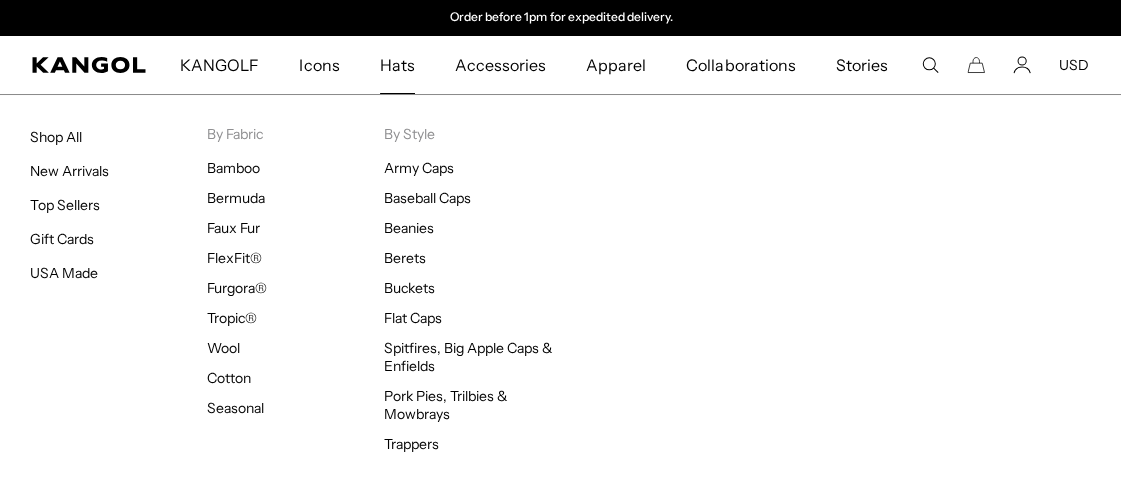 click on "Hats" at bounding box center [397, 65] 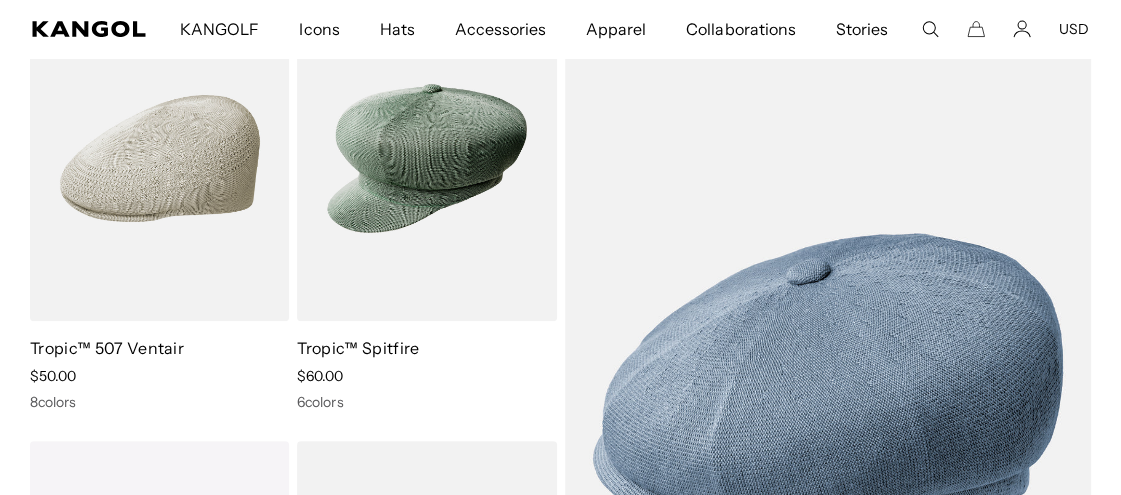 scroll, scrollTop: 227, scrollLeft: 0, axis: vertical 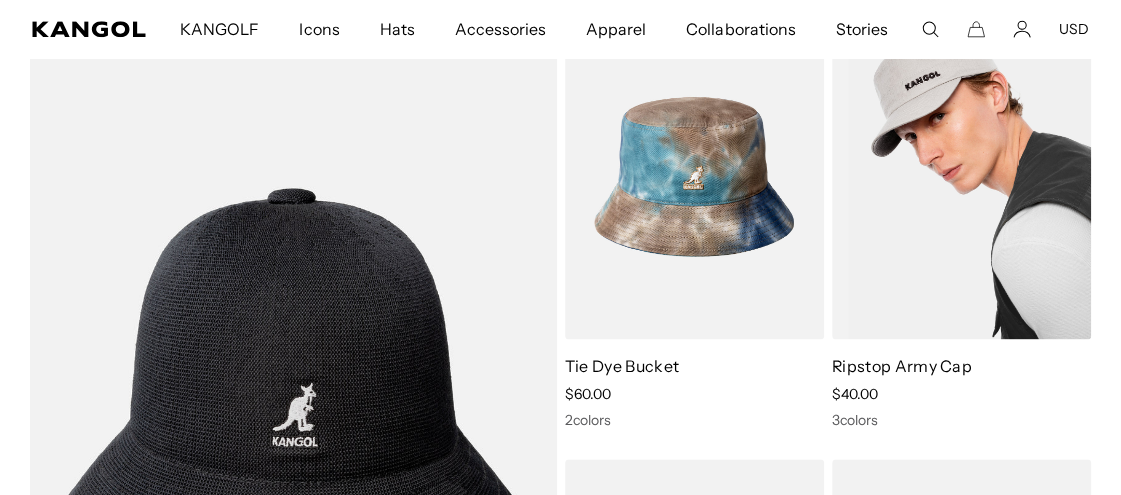 click at bounding box center [961, 176] 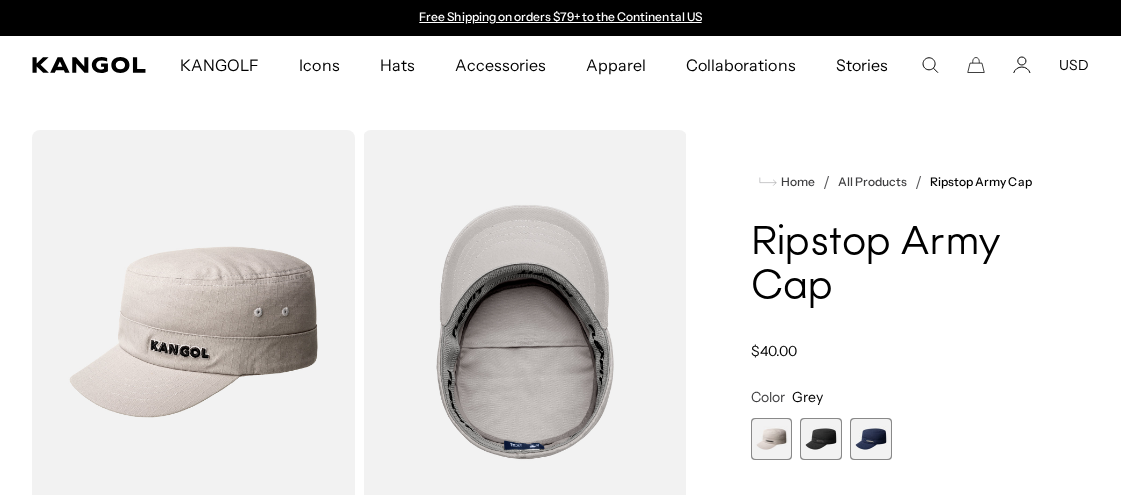 scroll, scrollTop: 0, scrollLeft: 0, axis: both 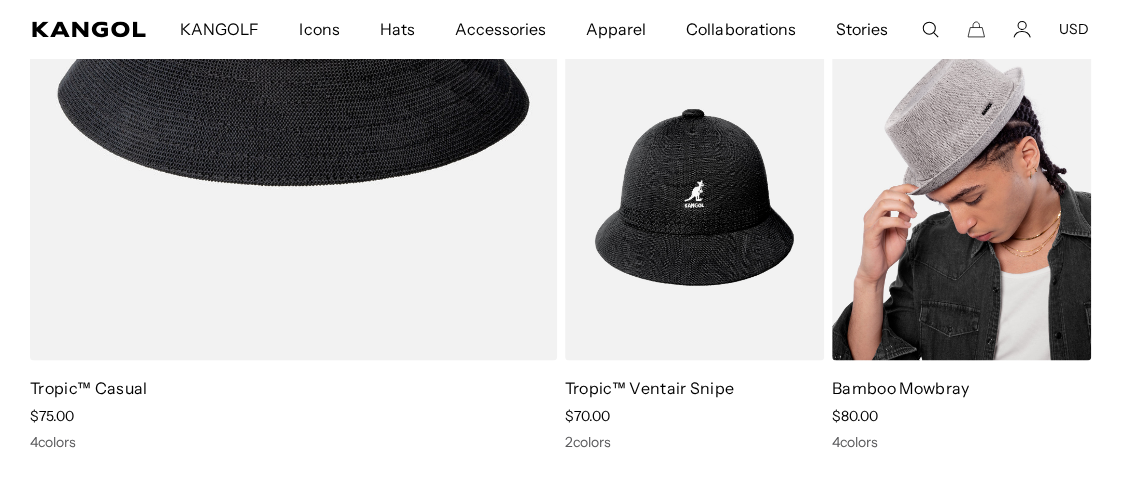 click at bounding box center (961, 196) 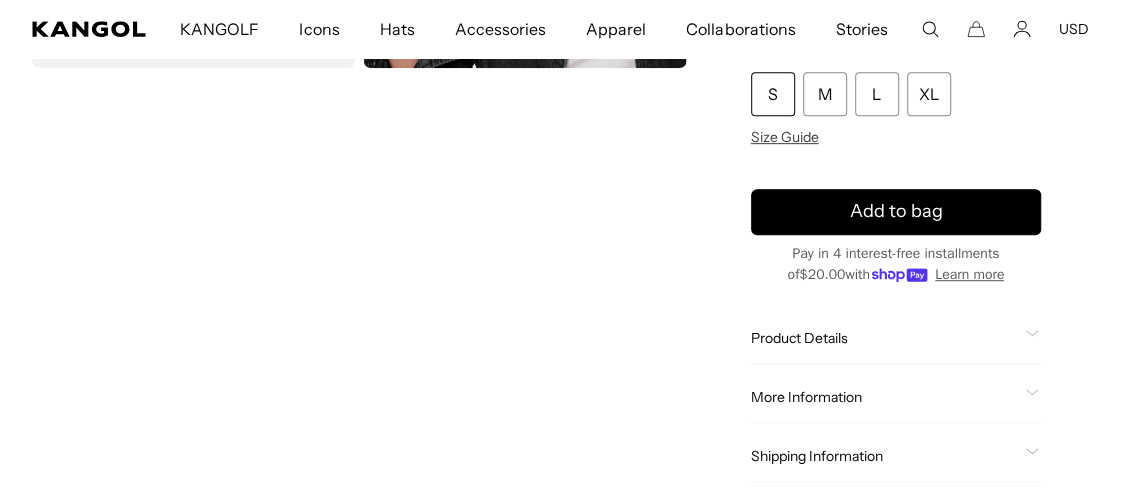 scroll, scrollTop: 486, scrollLeft: 0, axis: vertical 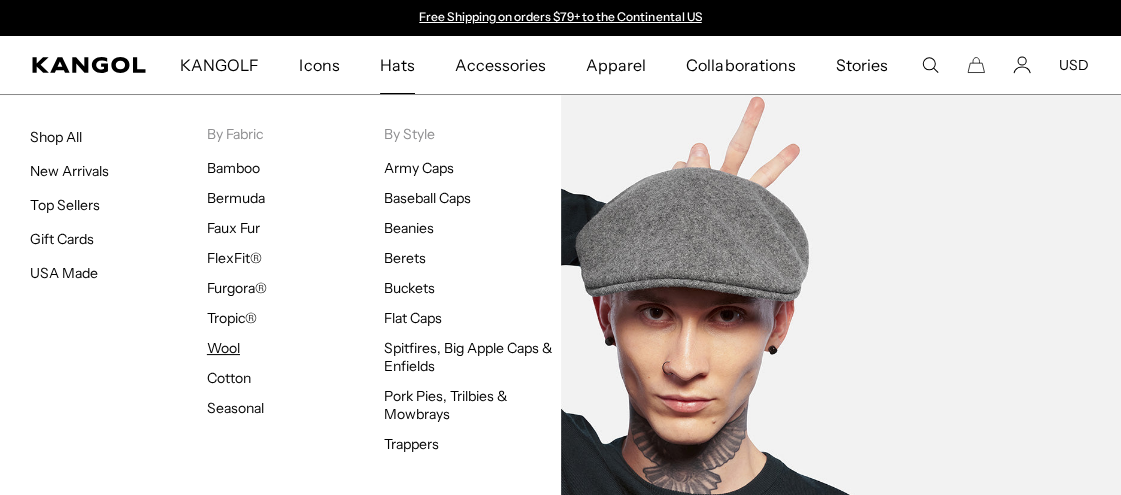 click on "Wool" at bounding box center [223, 348] 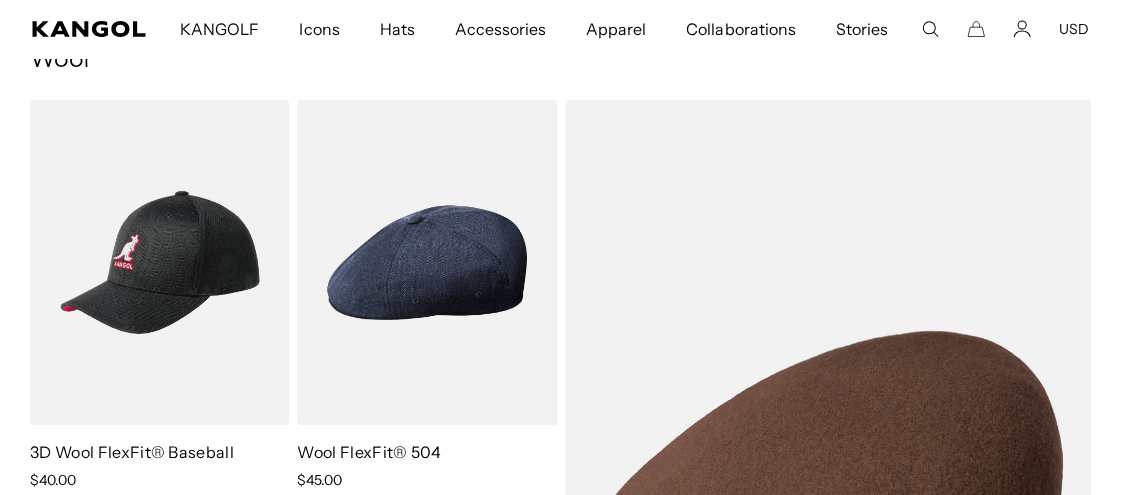 scroll, scrollTop: 133, scrollLeft: 0, axis: vertical 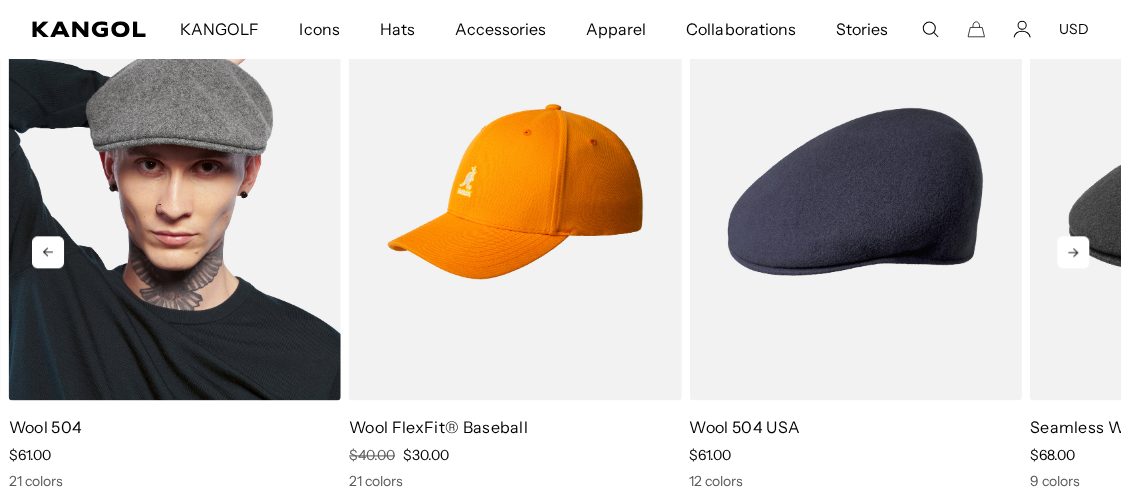 click at bounding box center [175, 191] 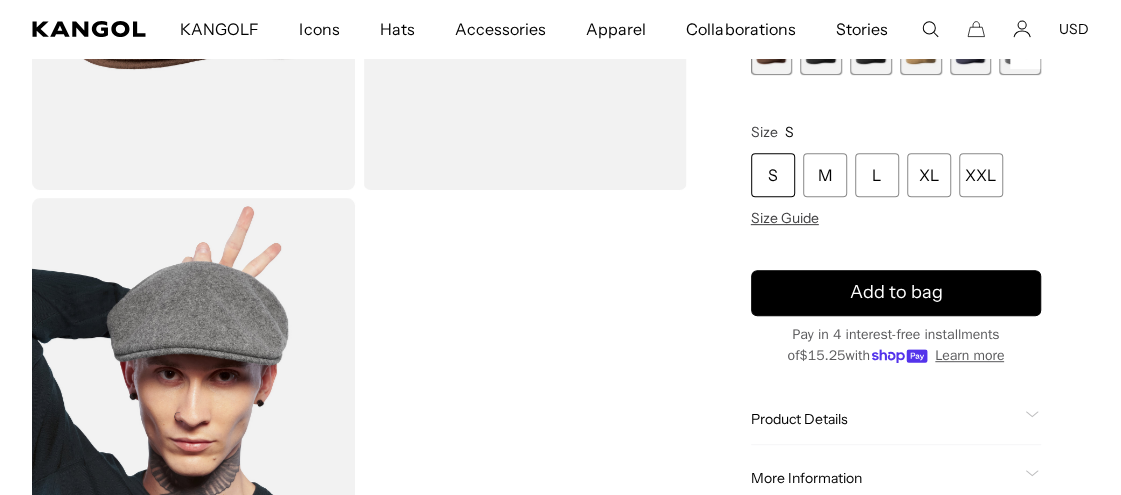 scroll, scrollTop: 347, scrollLeft: 0, axis: vertical 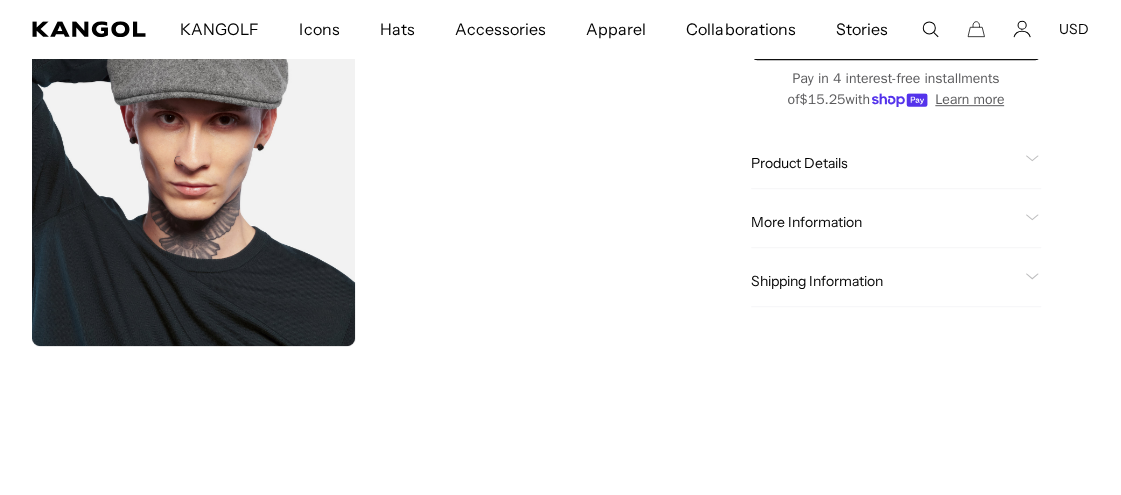click on "Product Details" 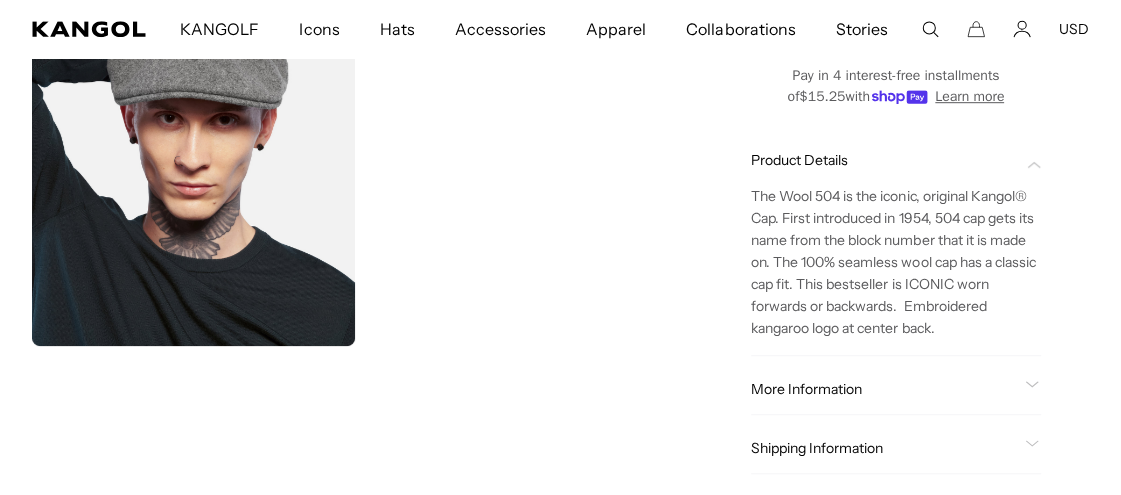scroll, scrollTop: 0, scrollLeft: 0, axis: both 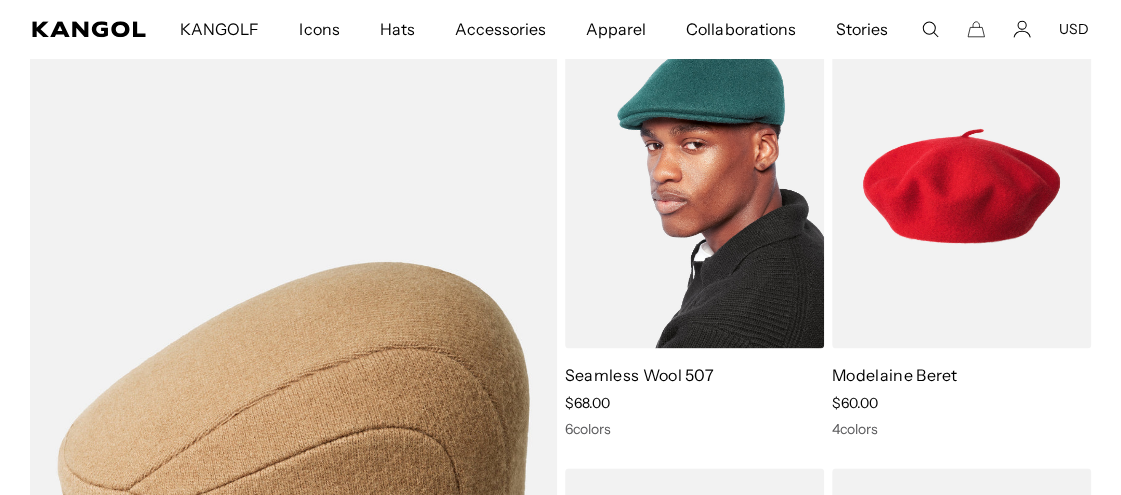 click at bounding box center [694, 185] 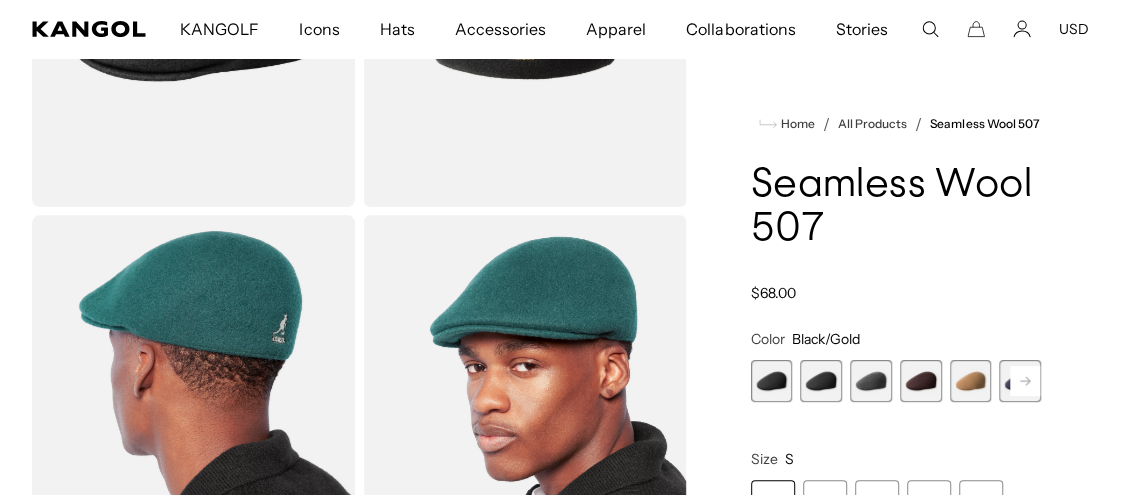 scroll, scrollTop: 336, scrollLeft: 0, axis: vertical 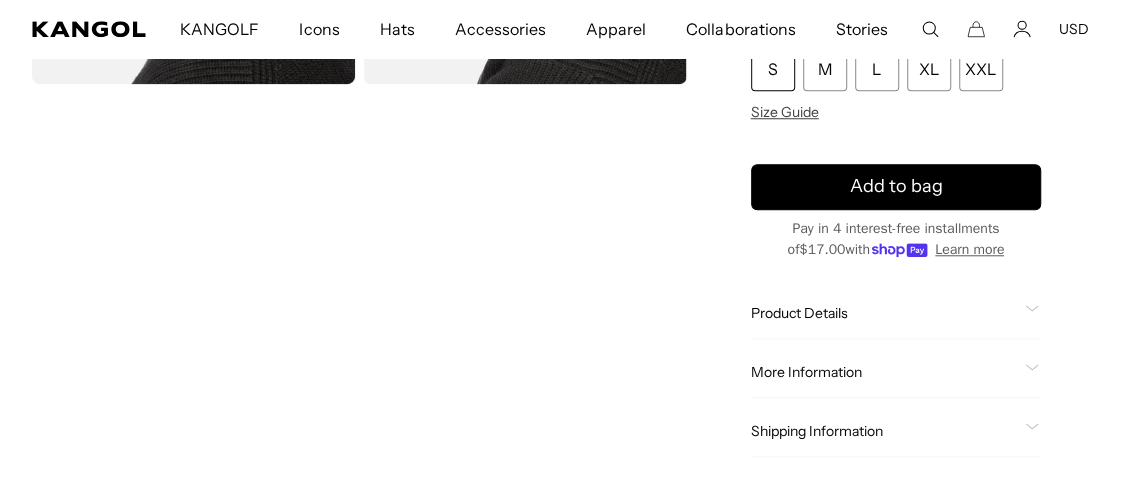click on "Product Details" 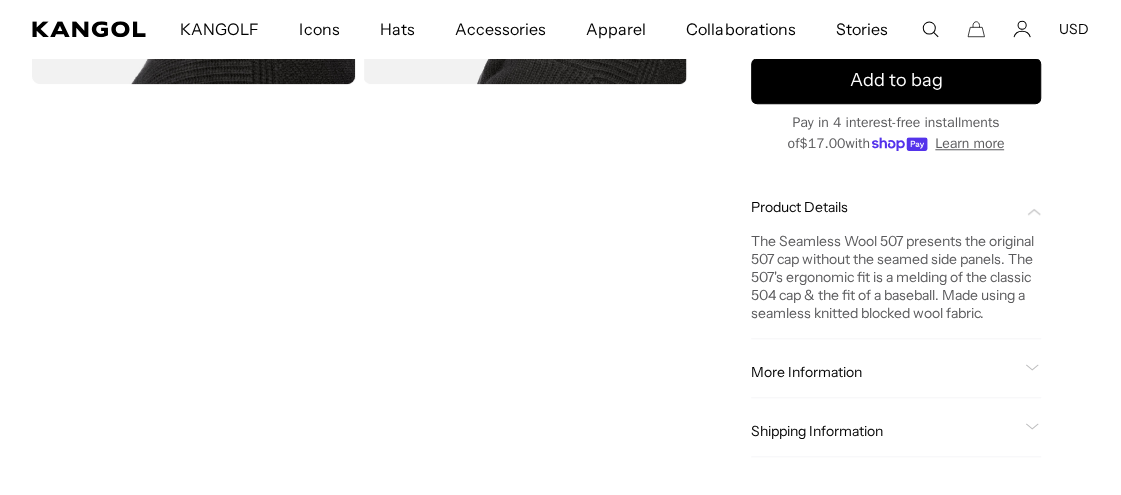 scroll, scrollTop: 0, scrollLeft: 411, axis: horizontal 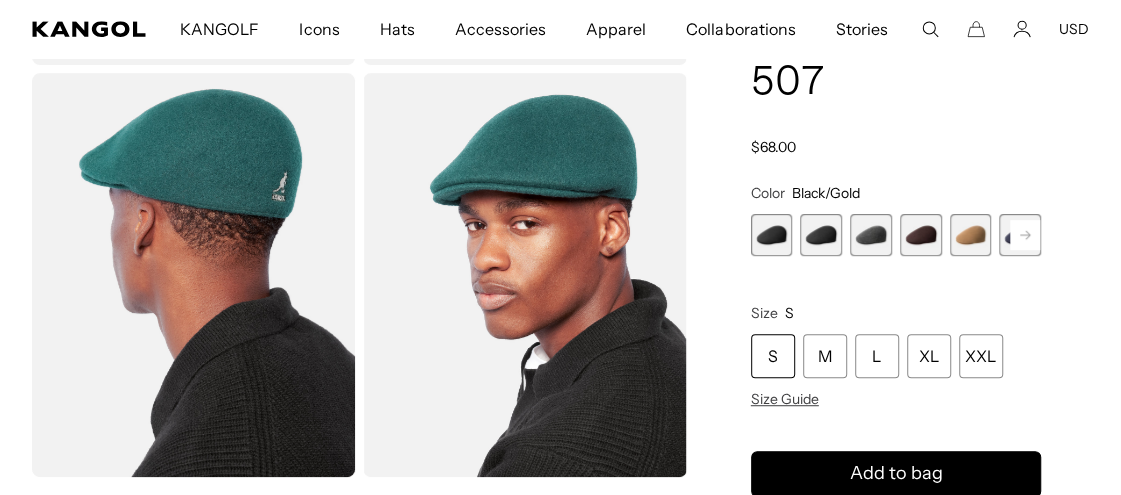 click at bounding box center [772, 235] 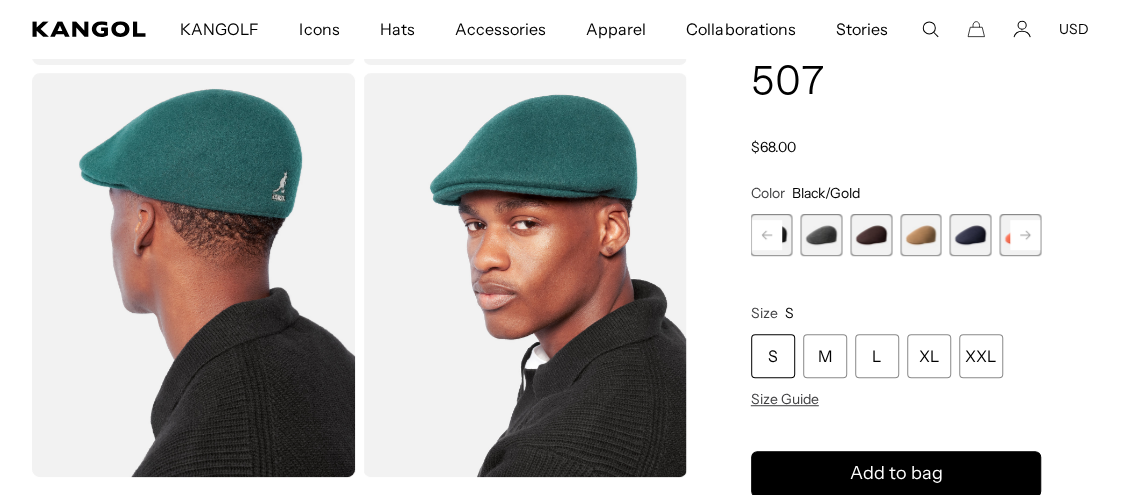click at bounding box center [921, 235] 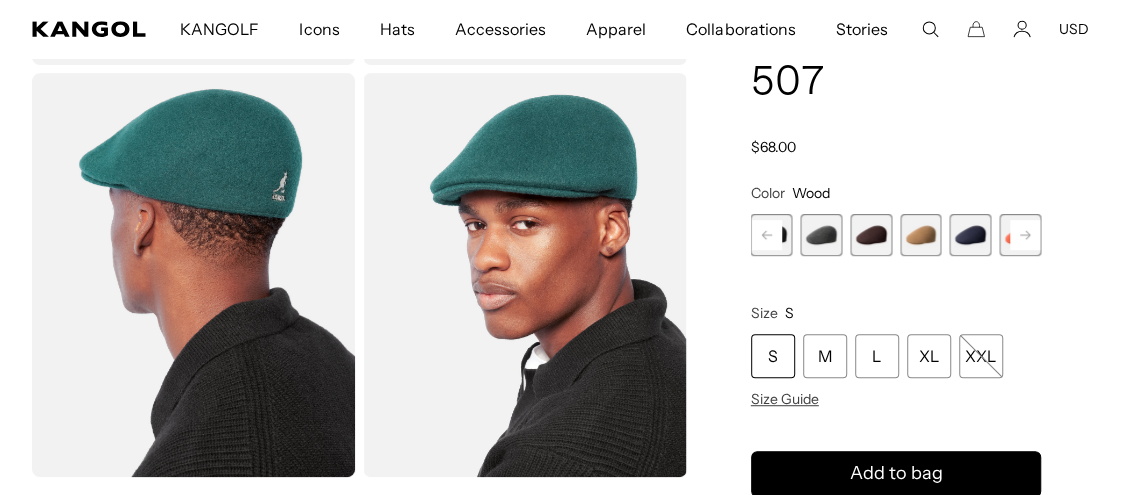 scroll, scrollTop: 0, scrollLeft: 0, axis: both 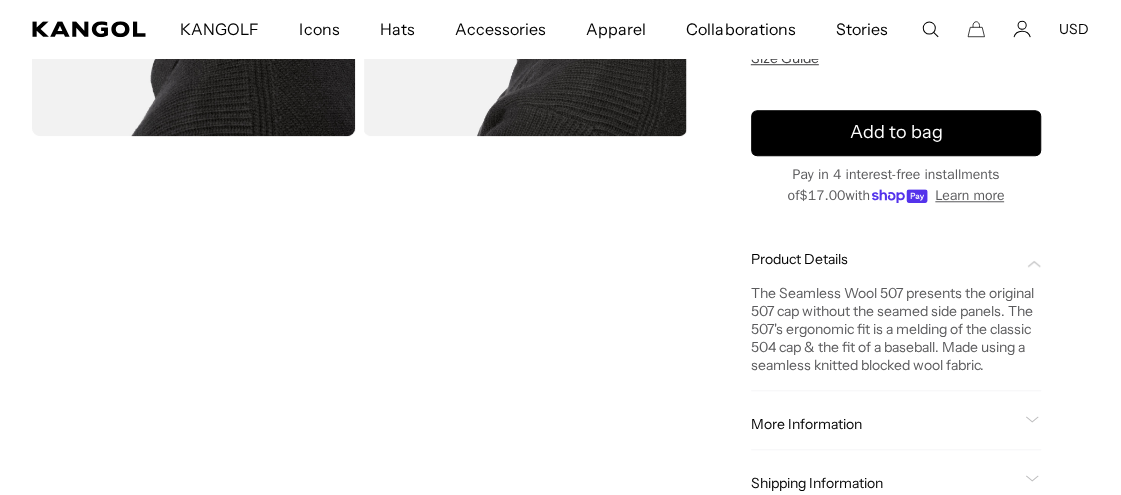 click at bounding box center (193, 346) 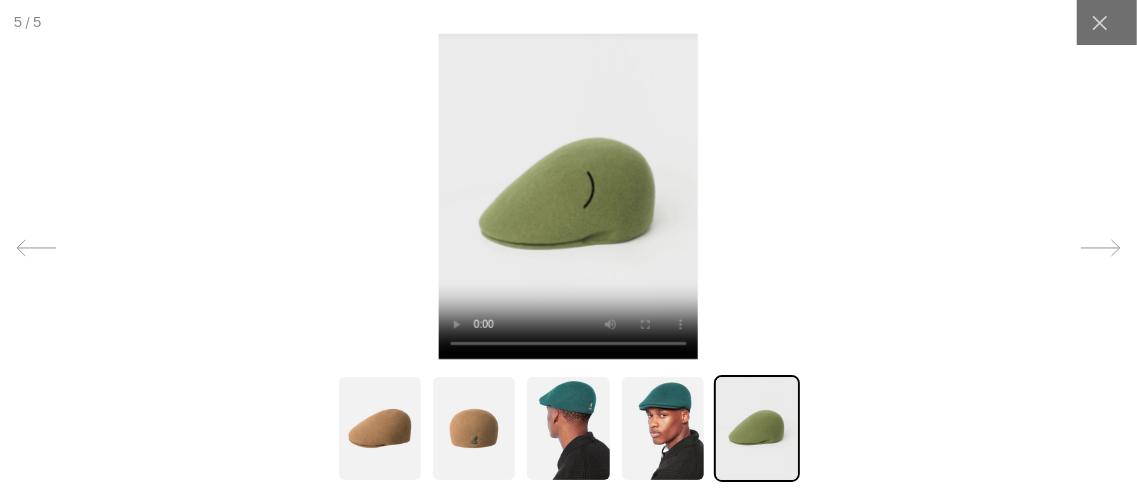 scroll, scrollTop: 0, scrollLeft: 0, axis: both 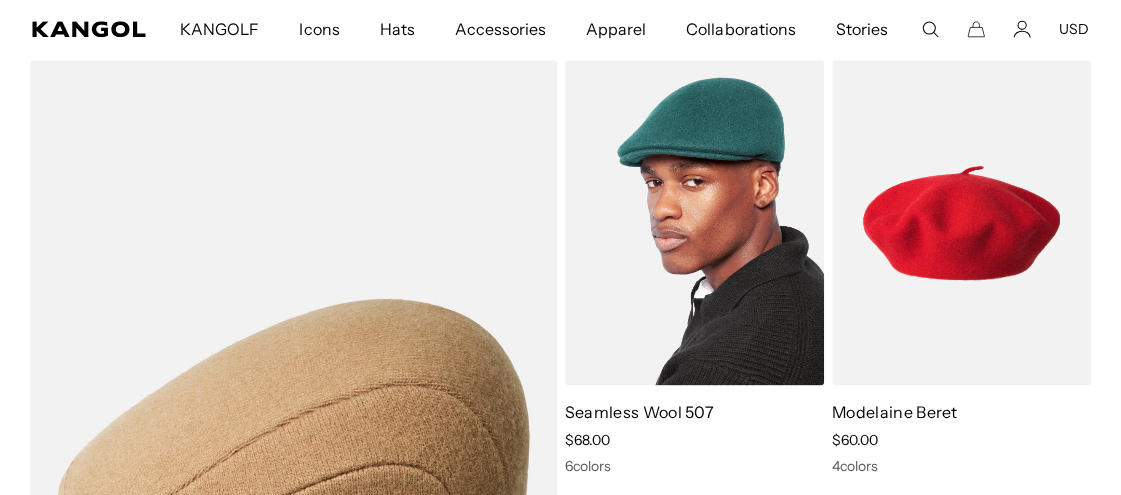 click at bounding box center (694, 222) 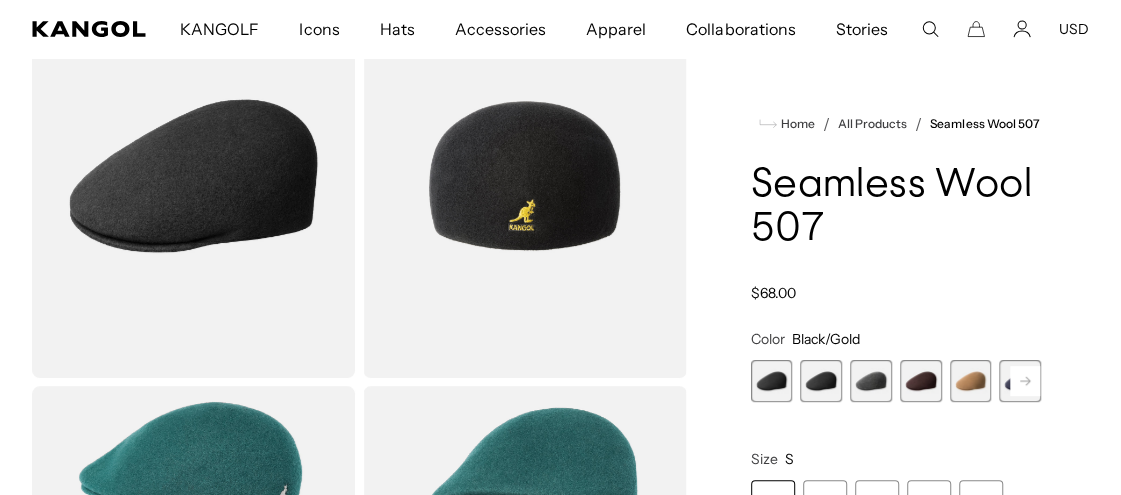 scroll, scrollTop: 343, scrollLeft: 0, axis: vertical 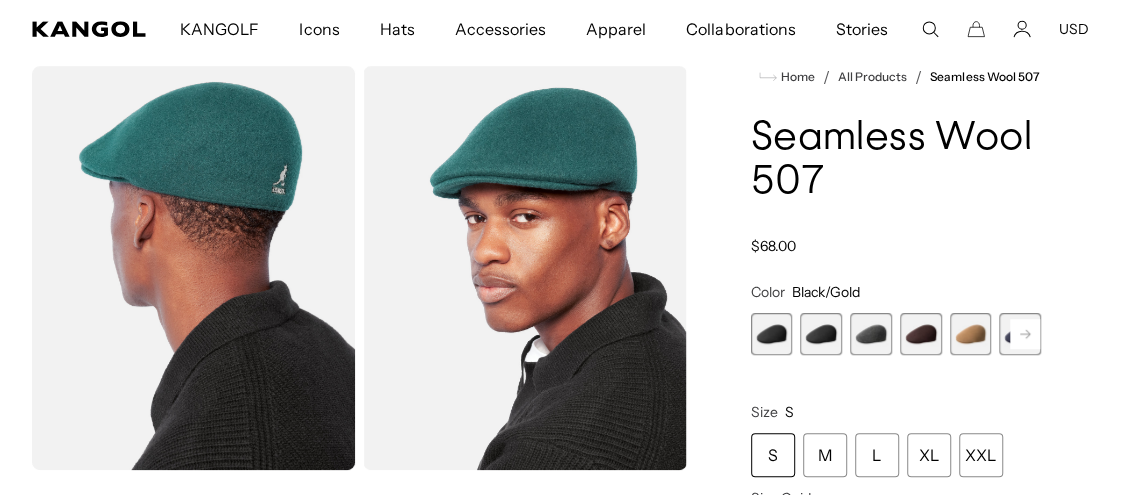 click at bounding box center (772, 334) 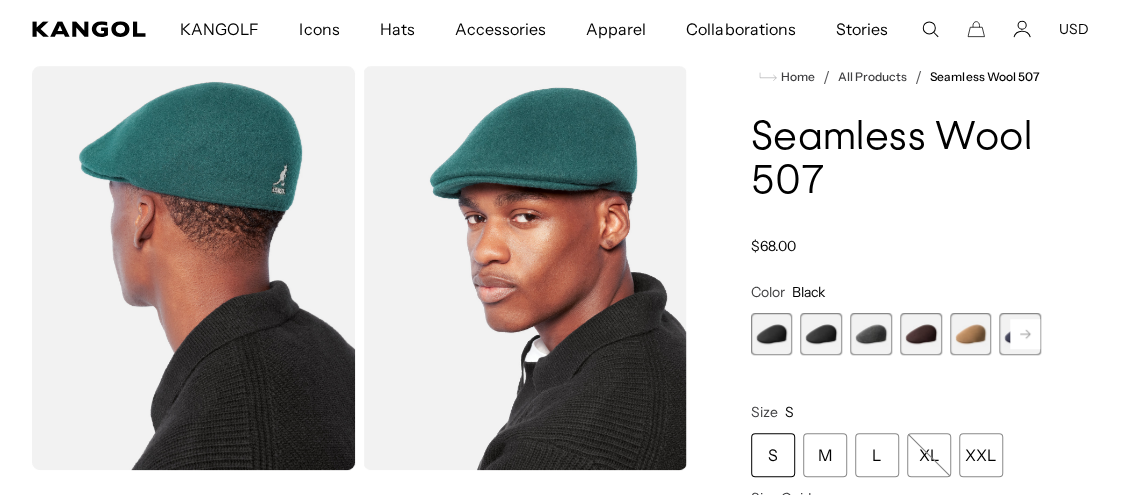 scroll, scrollTop: 0, scrollLeft: 411, axis: horizontal 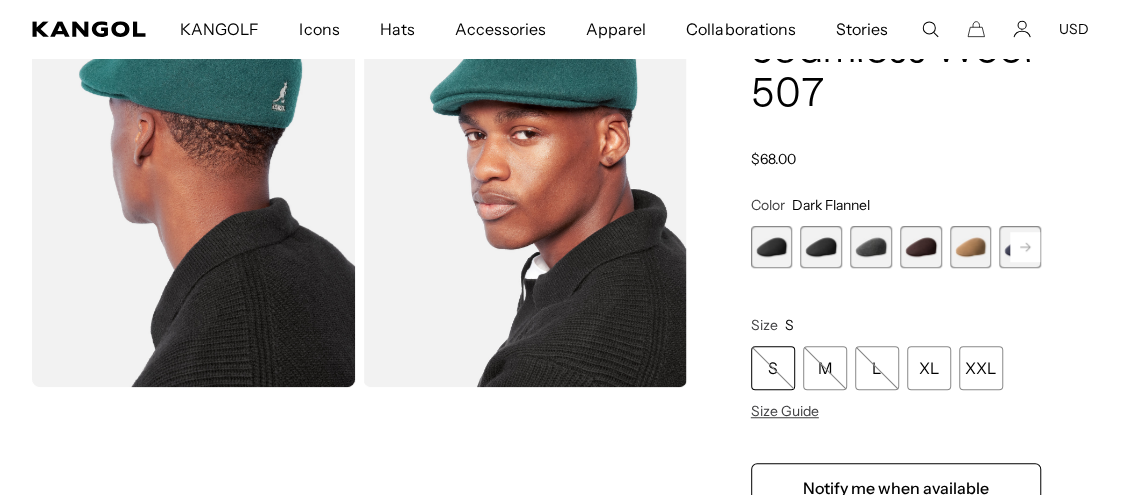 click at bounding box center [921, 247] 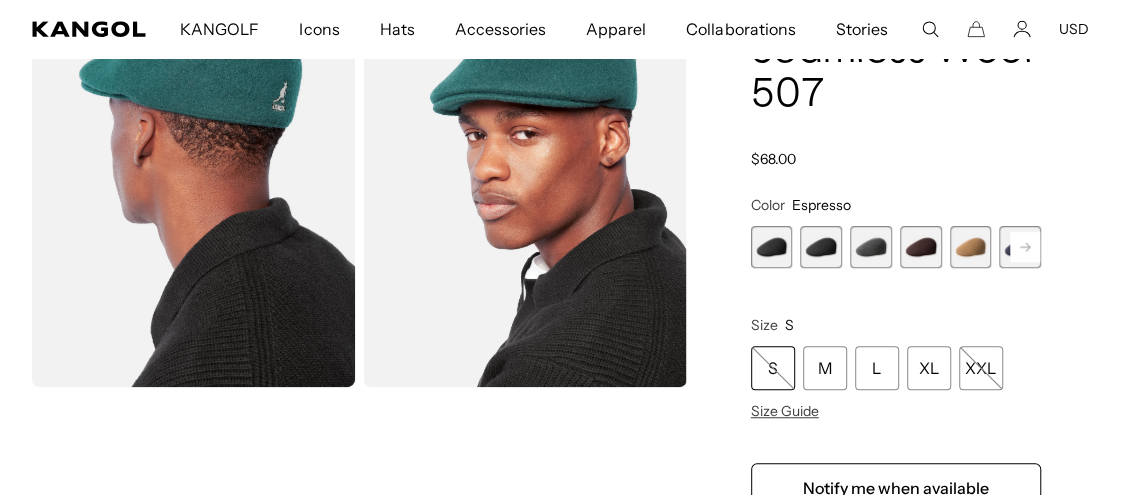 scroll, scrollTop: 0, scrollLeft: 411, axis: horizontal 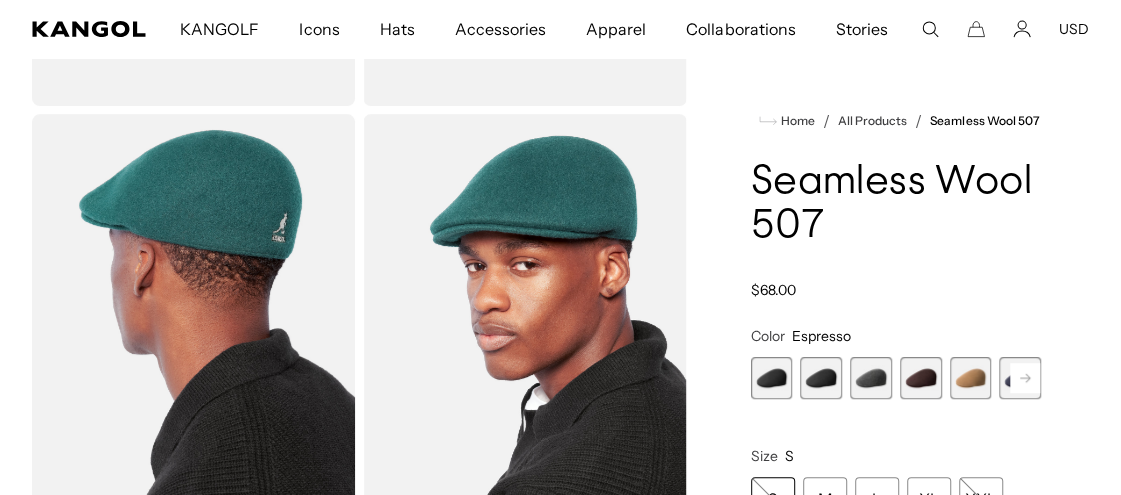 click 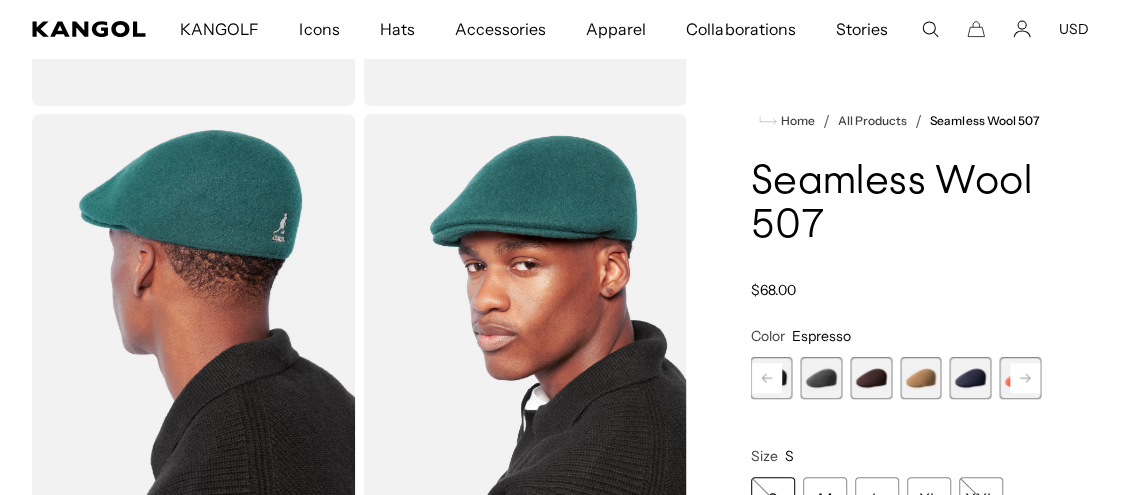 click 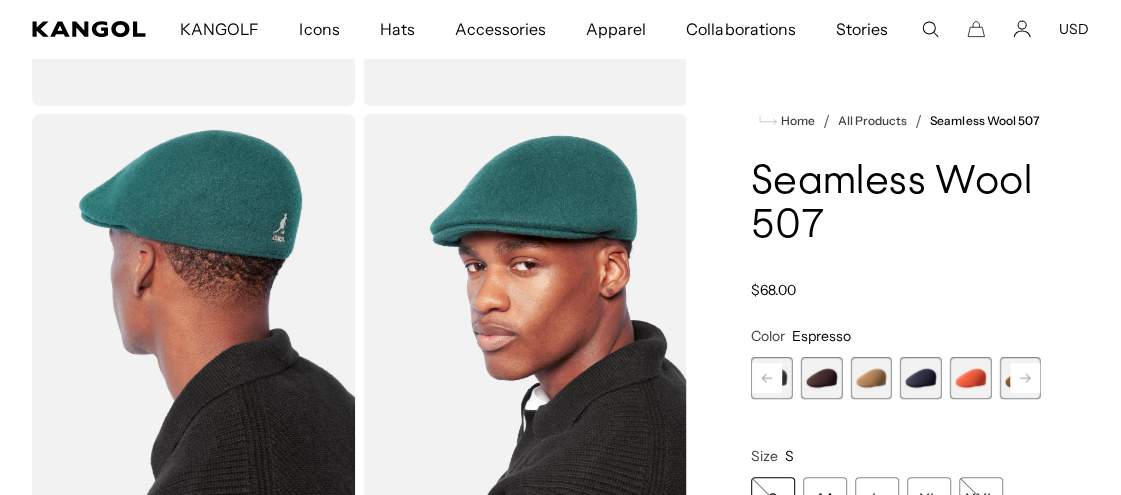 scroll, scrollTop: 0, scrollLeft: 0, axis: both 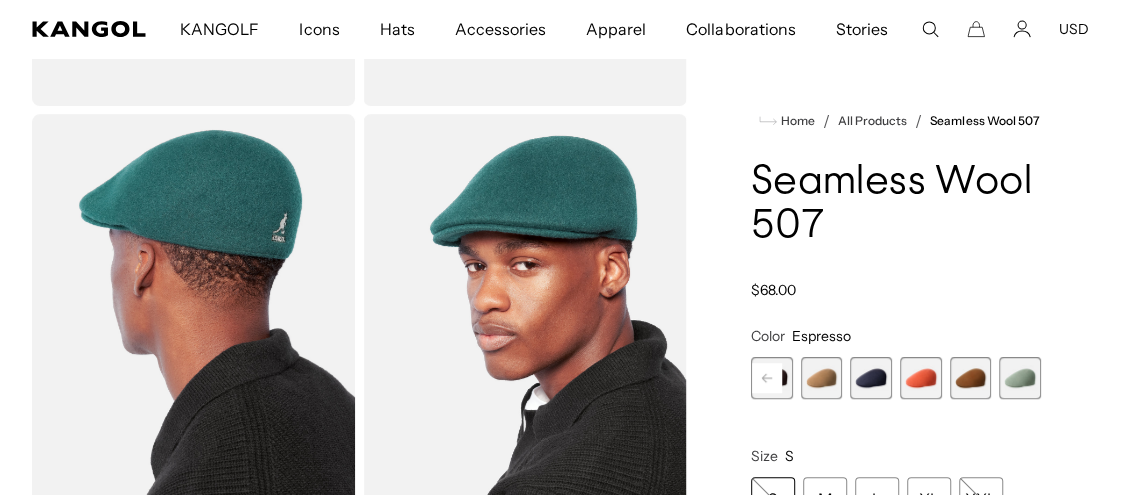 click at bounding box center [1020, 378] 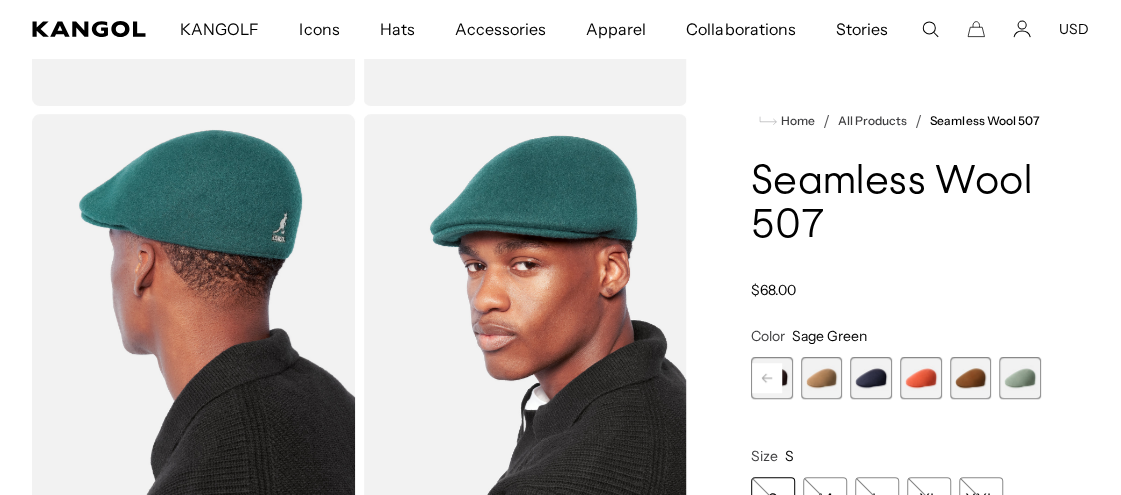 scroll, scrollTop: 0, scrollLeft: 411, axis: horizontal 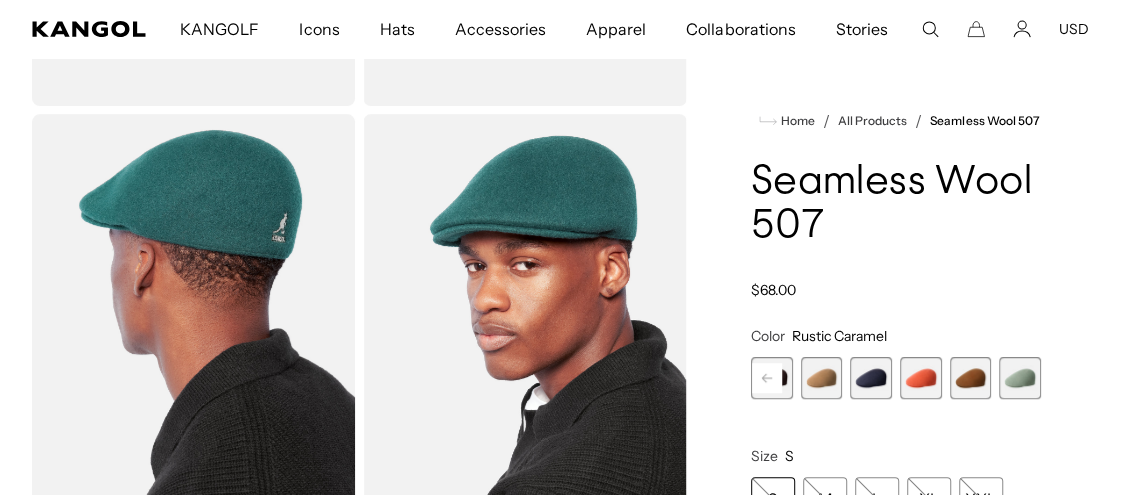 click at bounding box center (971, 378) 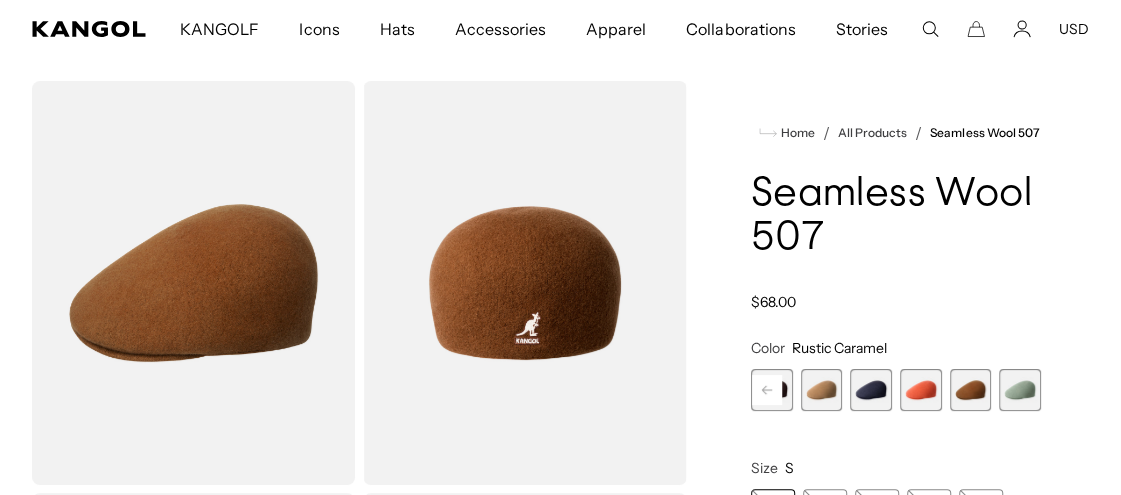 scroll, scrollTop: 37, scrollLeft: 0, axis: vertical 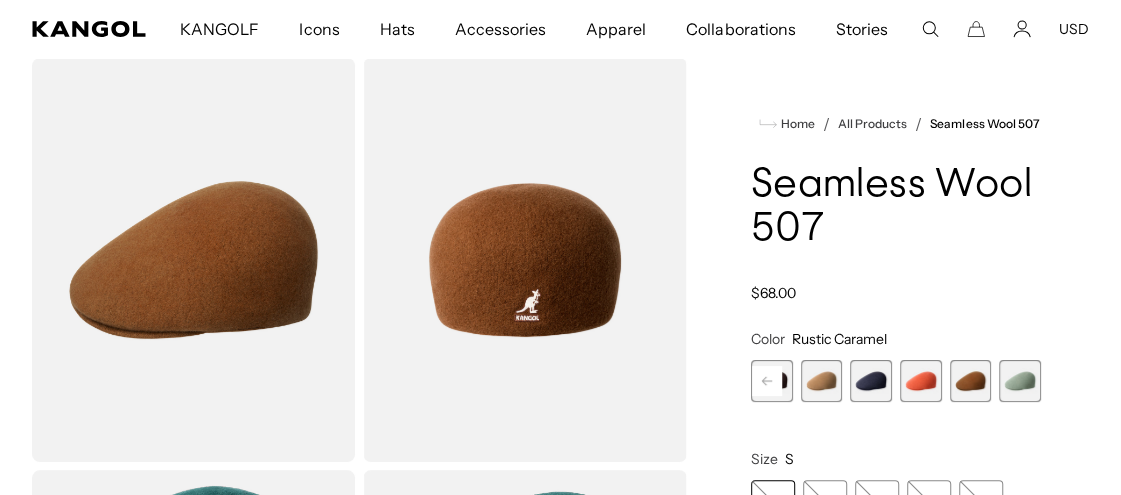 click at bounding box center (1020, 381) 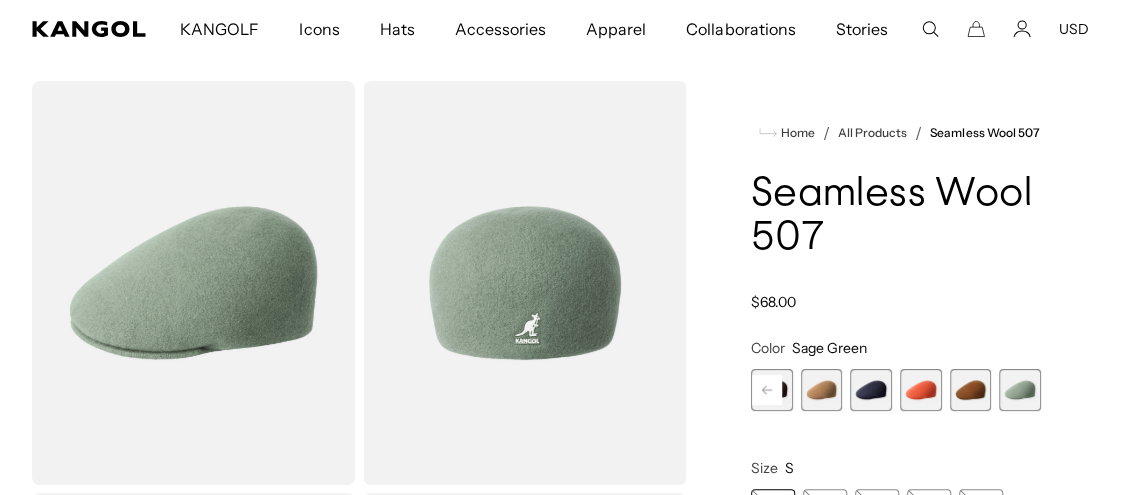 scroll, scrollTop: 56, scrollLeft: 0, axis: vertical 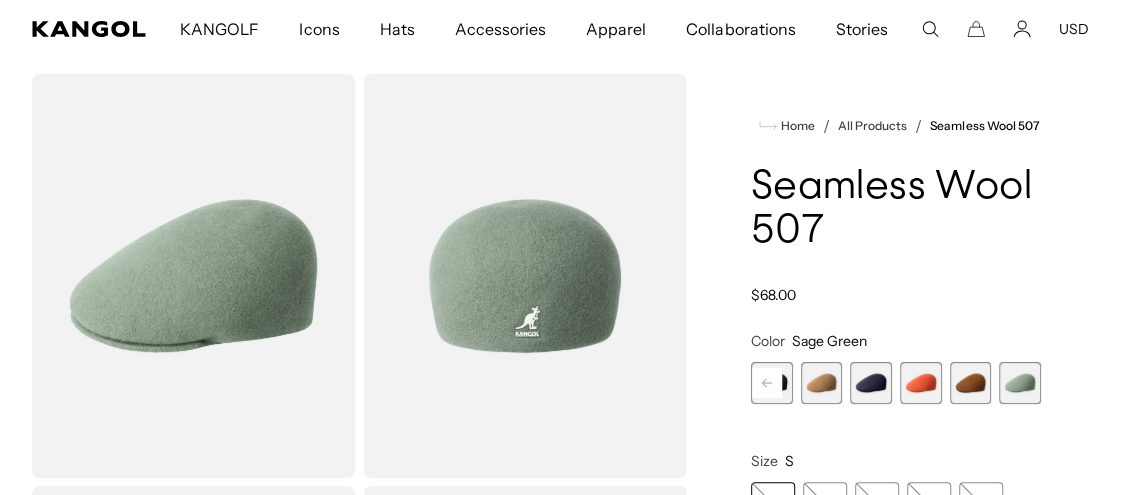 click at bounding box center (921, 383) 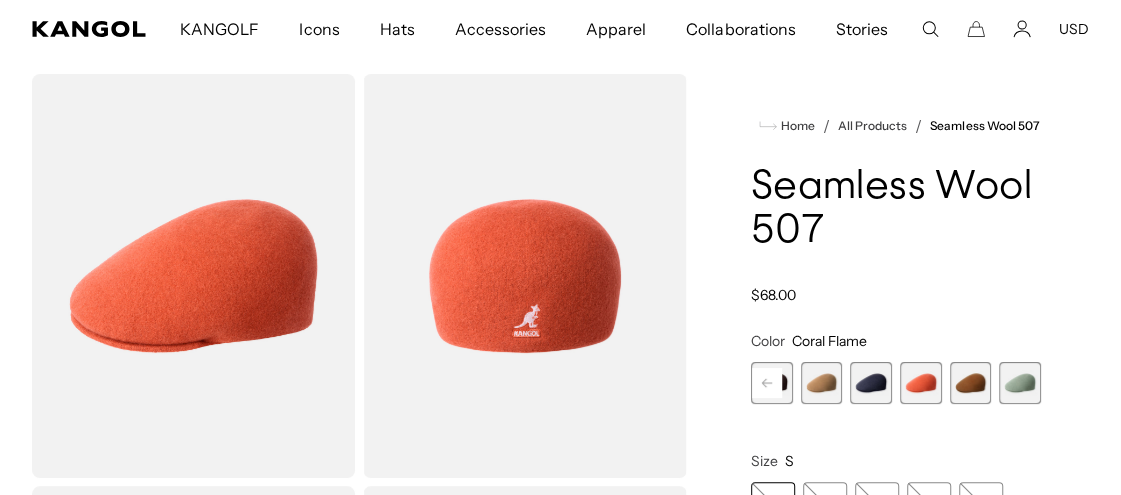 click at bounding box center (871, 383) 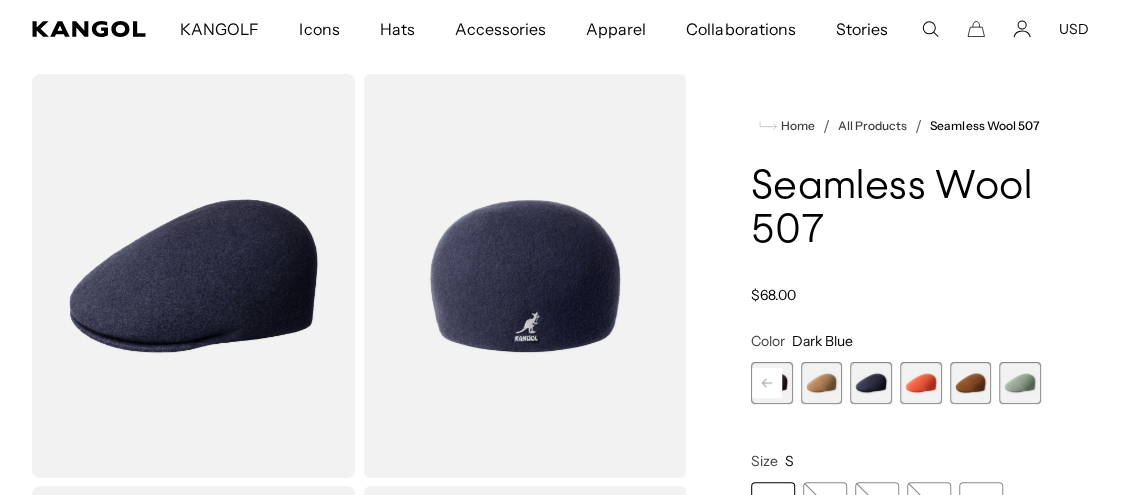 click 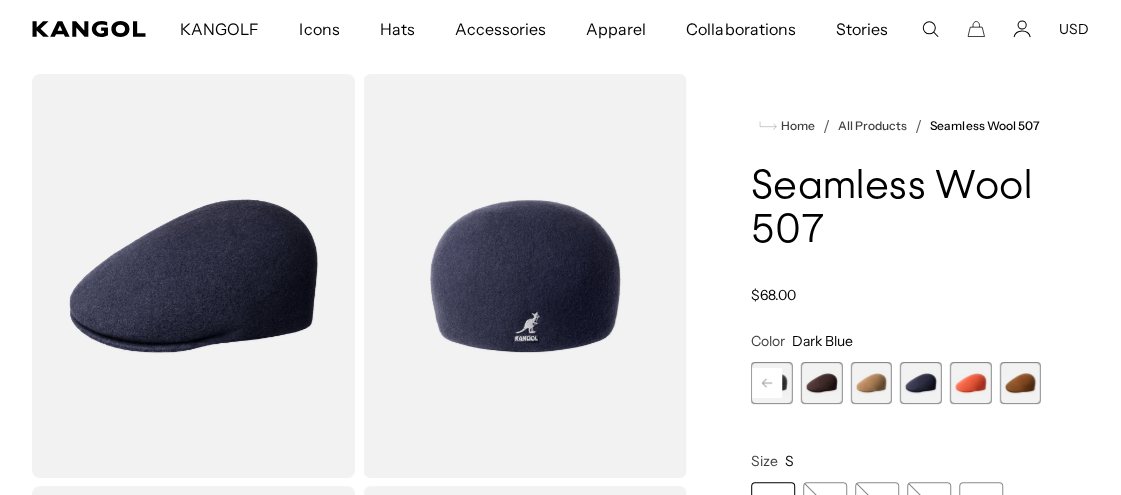 scroll, scrollTop: 0, scrollLeft: 411, axis: horizontal 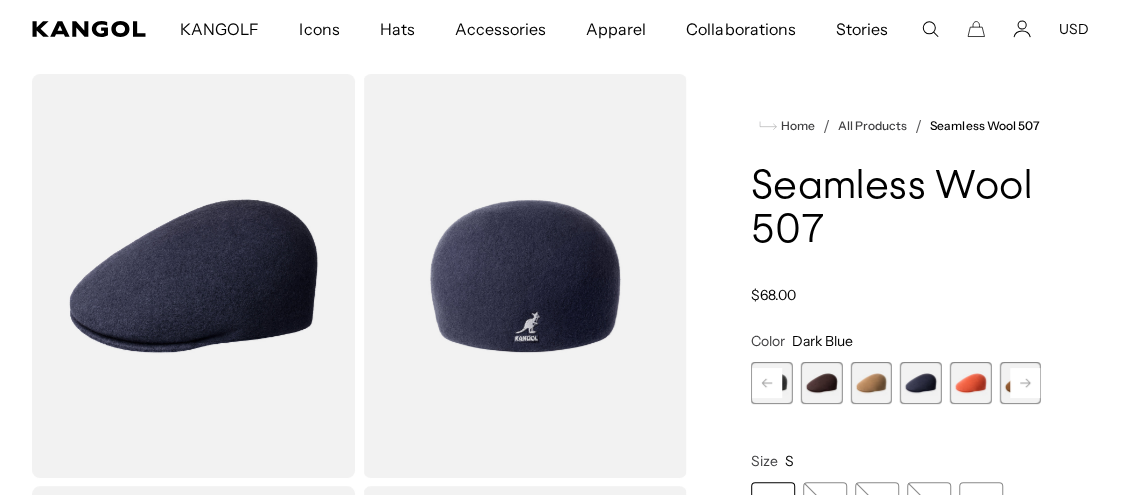 click at bounding box center [871, 383] 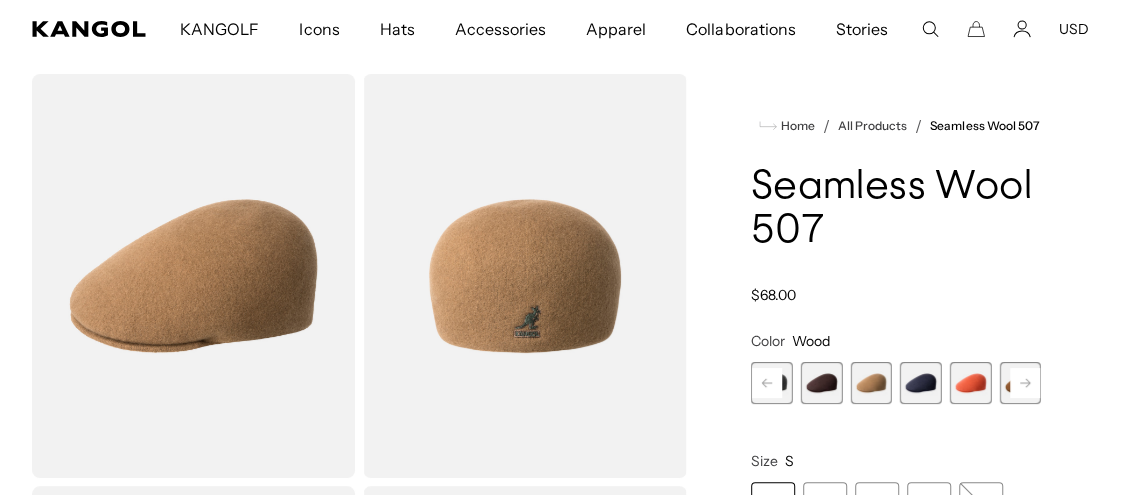scroll, scrollTop: 0, scrollLeft: 0, axis: both 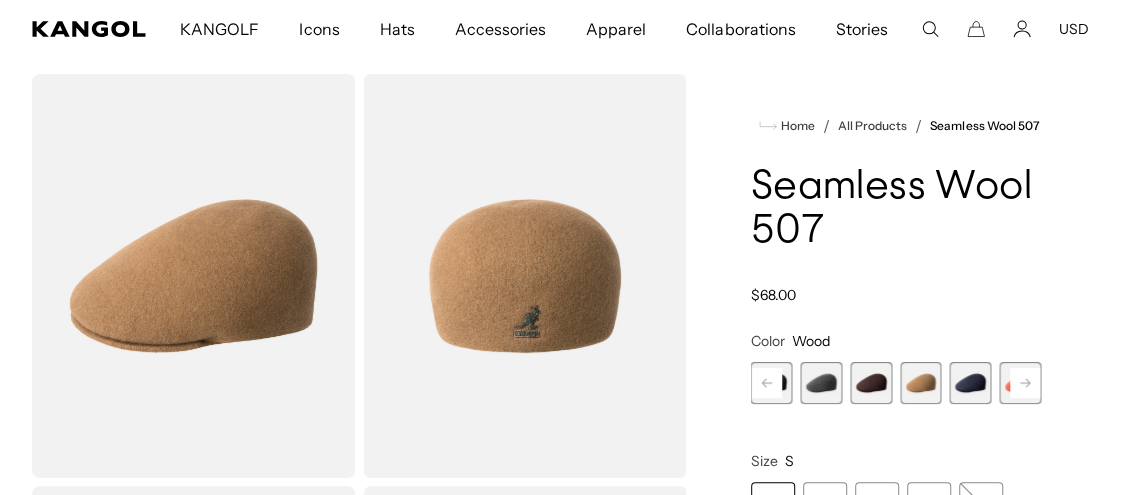 click at bounding box center [871, 383] 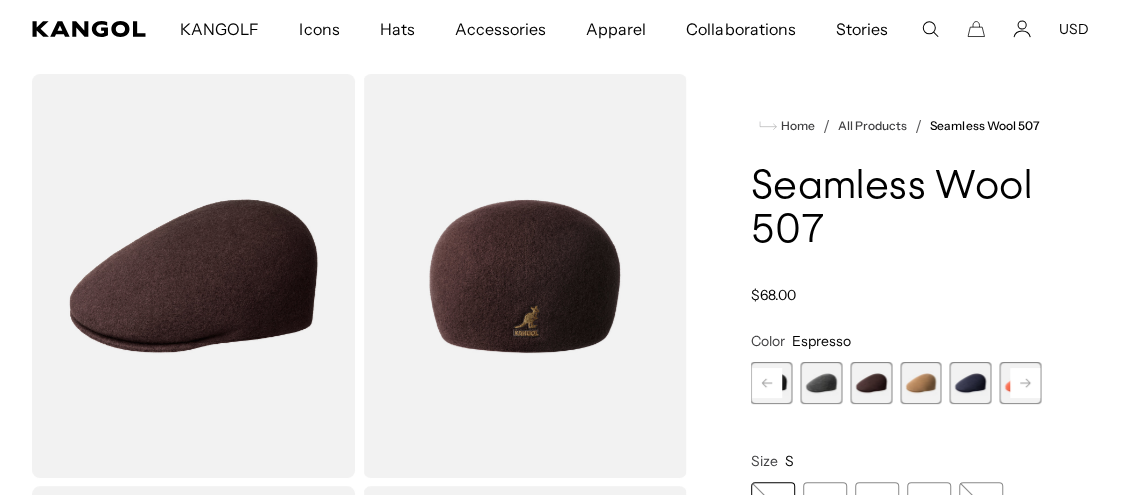click at bounding box center (821, 383) 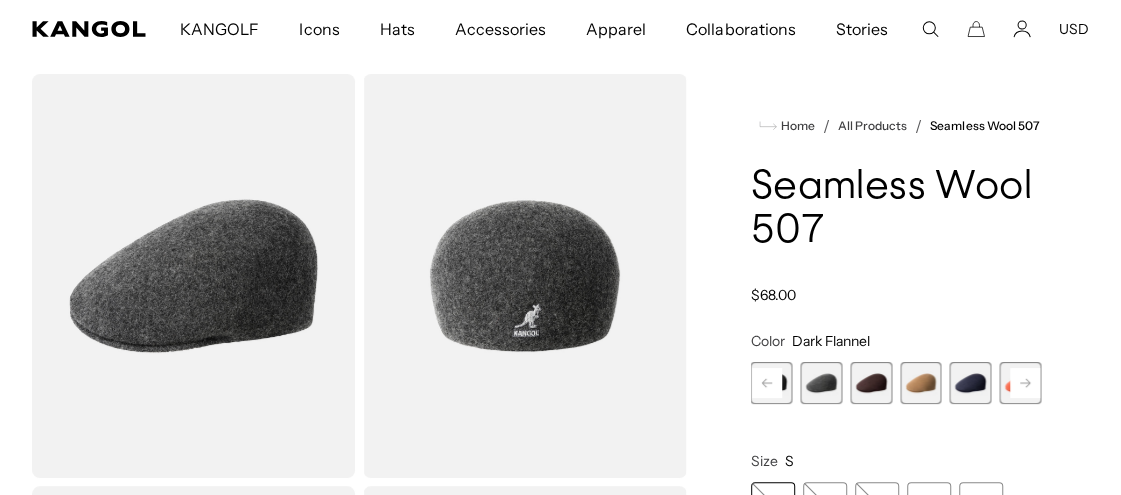 scroll, scrollTop: 0, scrollLeft: 0, axis: both 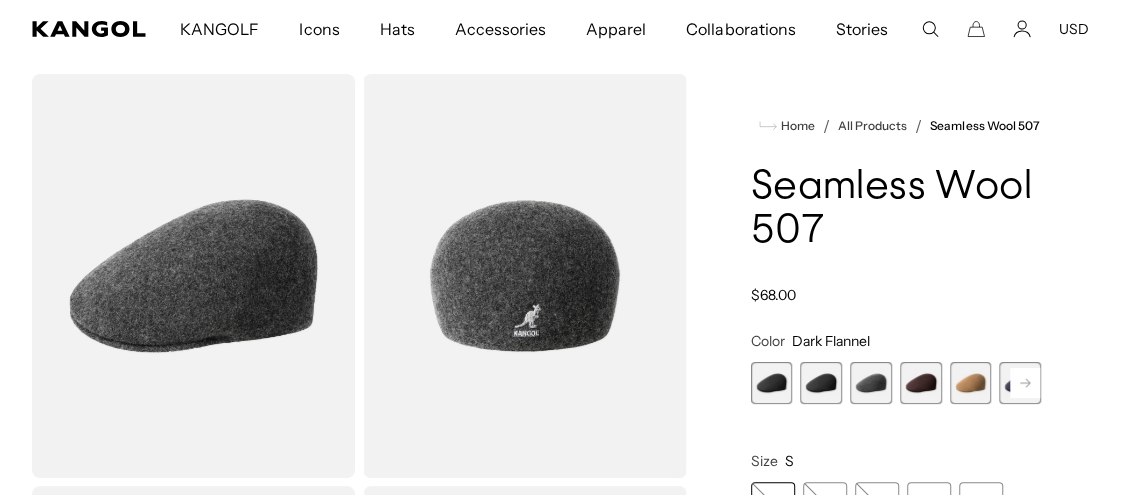 click at bounding box center [821, 383] 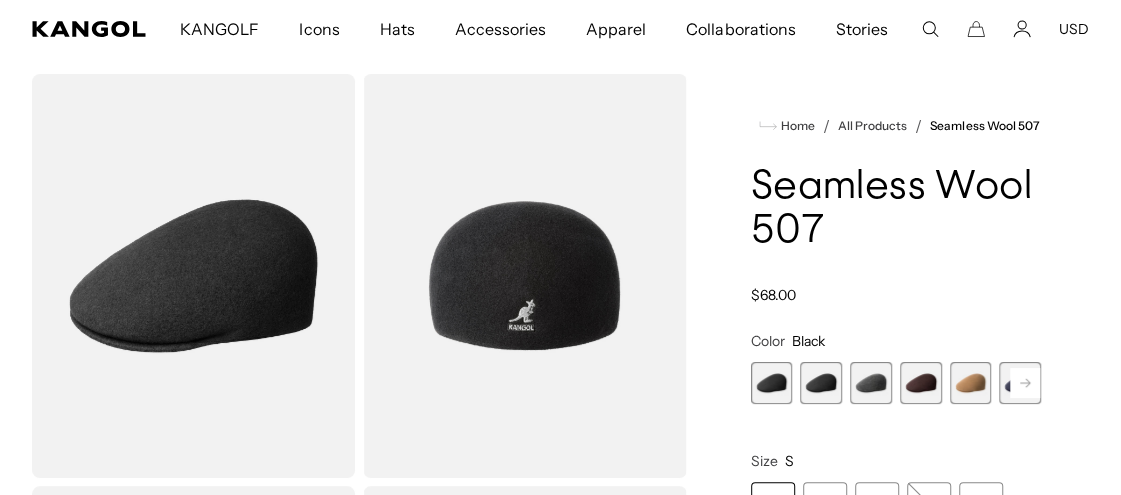 scroll, scrollTop: 0, scrollLeft: 411, axis: horizontal 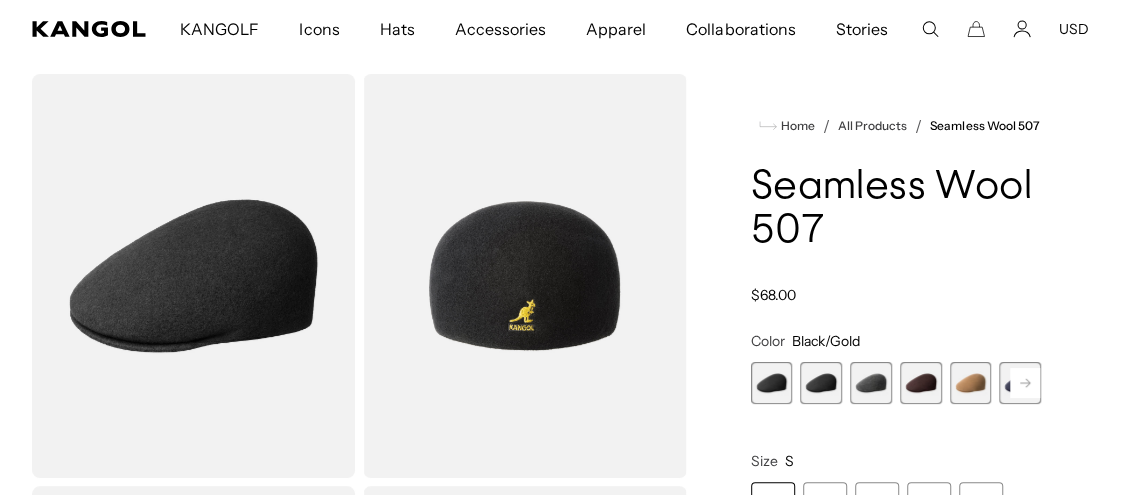 click at bounding box center (871, 383) 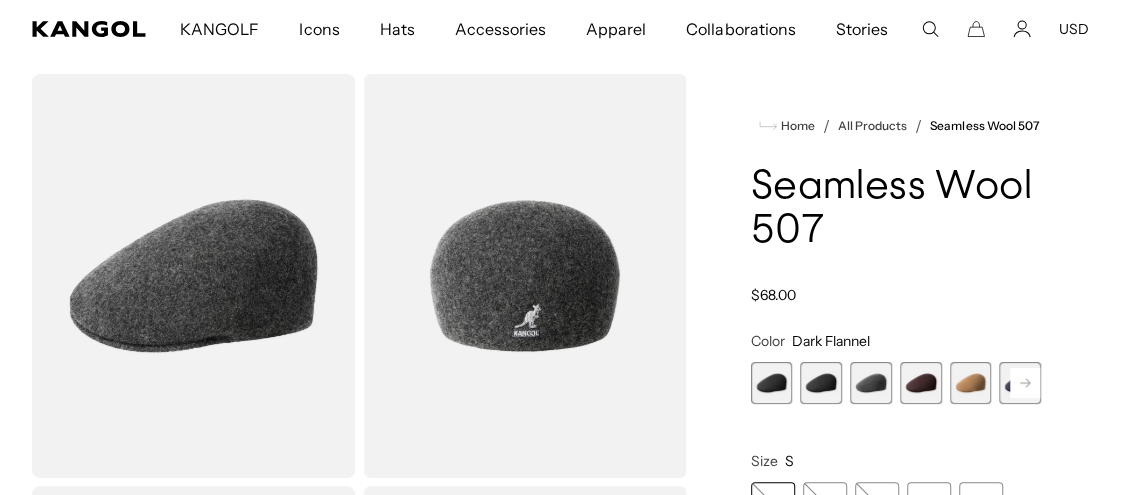 scroll, scrollTop: 0, scrollLeft: 411, axis: horizontal 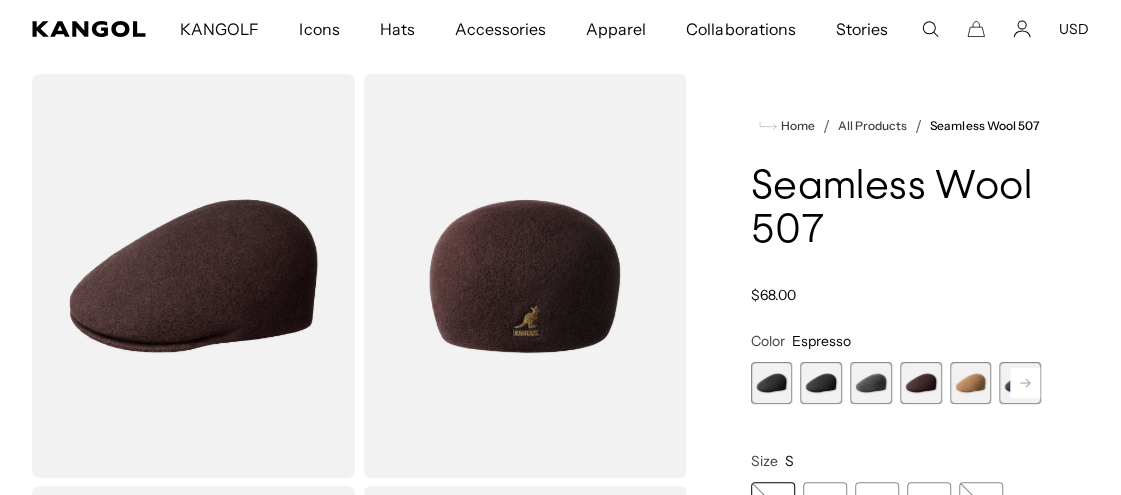 click at bounding box center (971, 383) 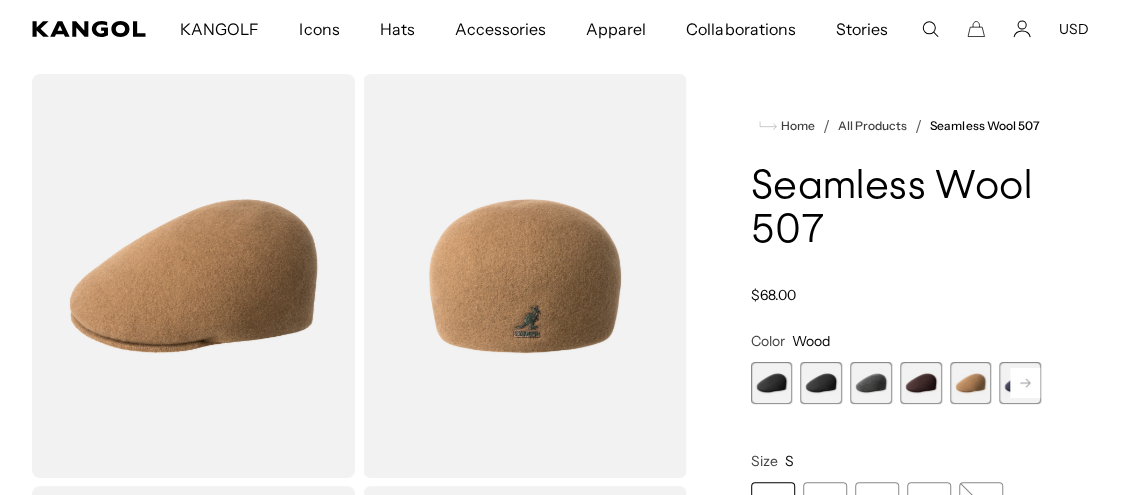 scroll, scrollTop: 0, scrollLeft: 411, axis: horizontal 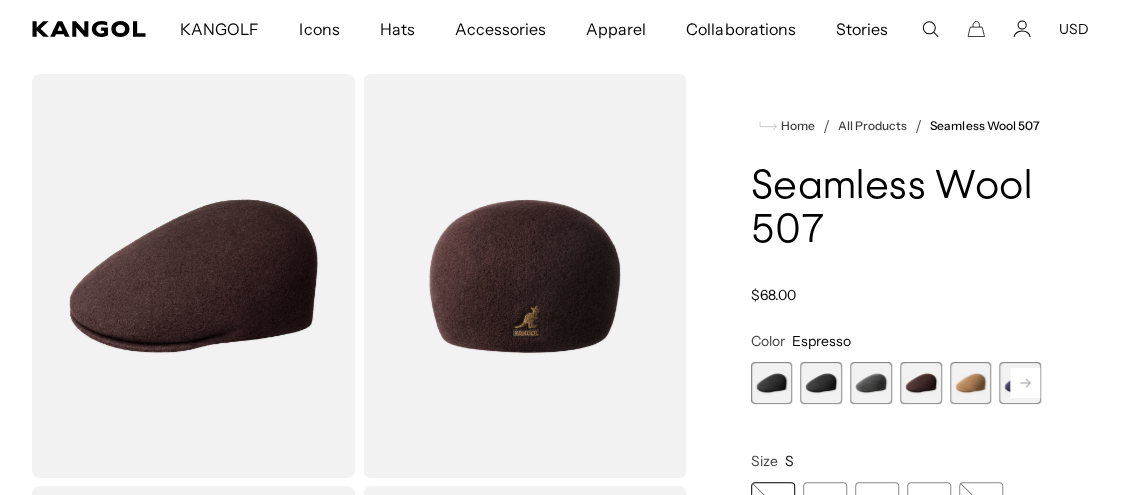 click at bounding box center [871, 383] 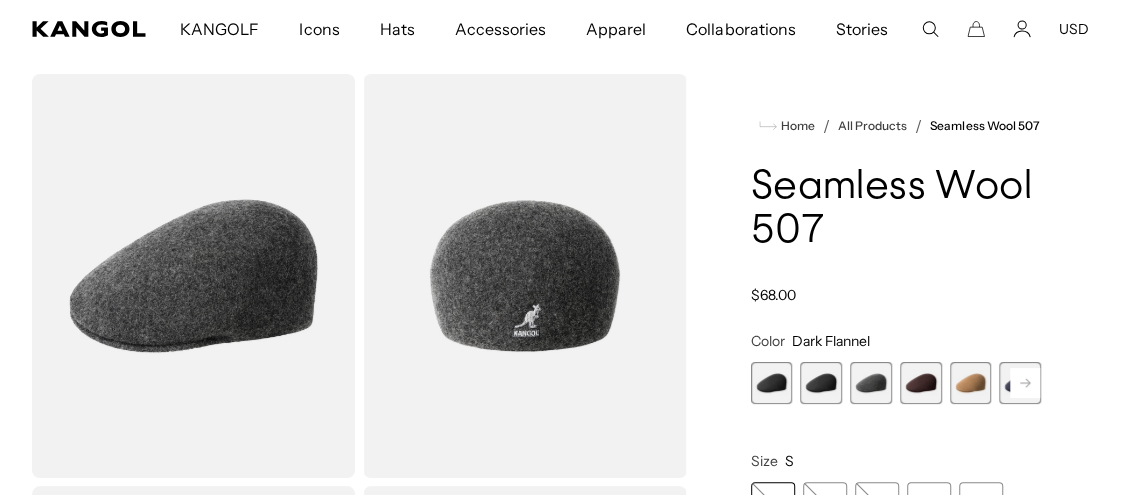 scroll, scrollTop: 0, scrollLeft: 411, axis: horizontal 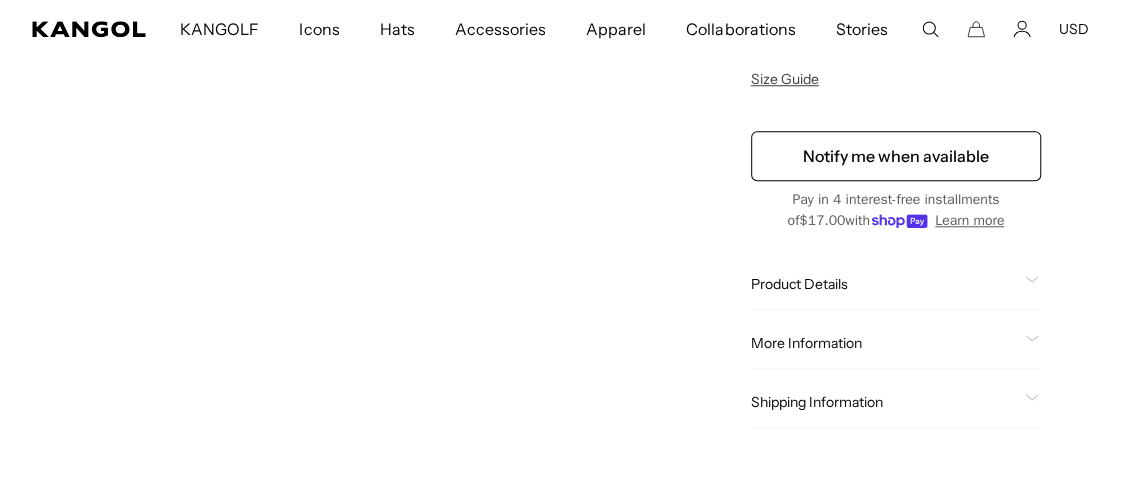 click on "Product Details" 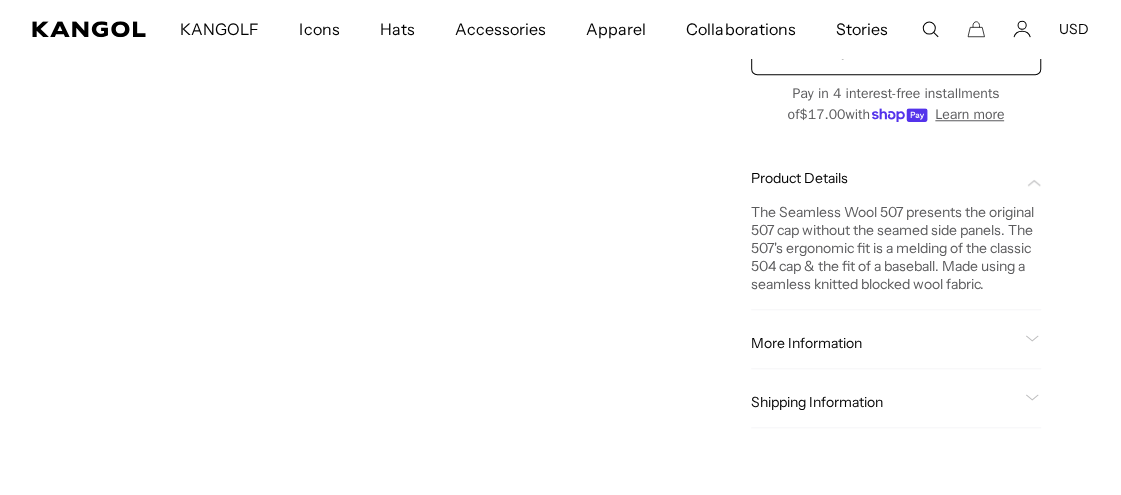 scroll, scrollTop: 0, scrollLeft: 411, axis: horizontal 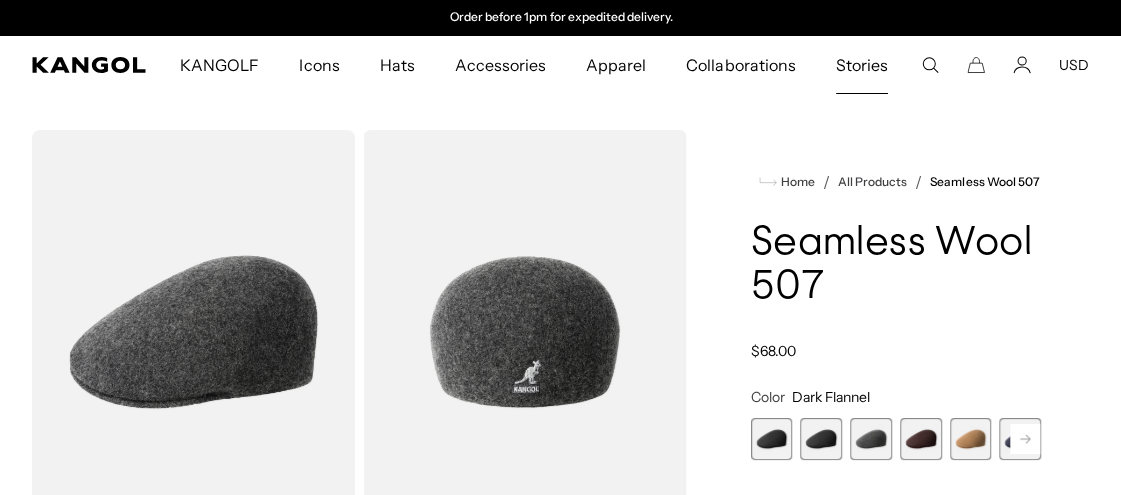 click on "Stories" at bounding box center (862, 65) 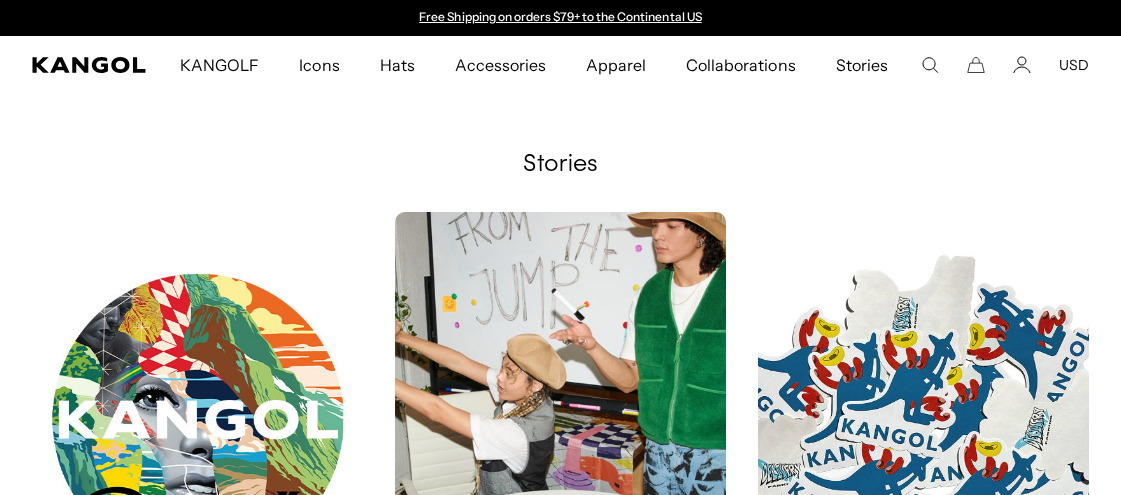scroll, scrollTop: 0, scrollLeft: 0, axis: both 